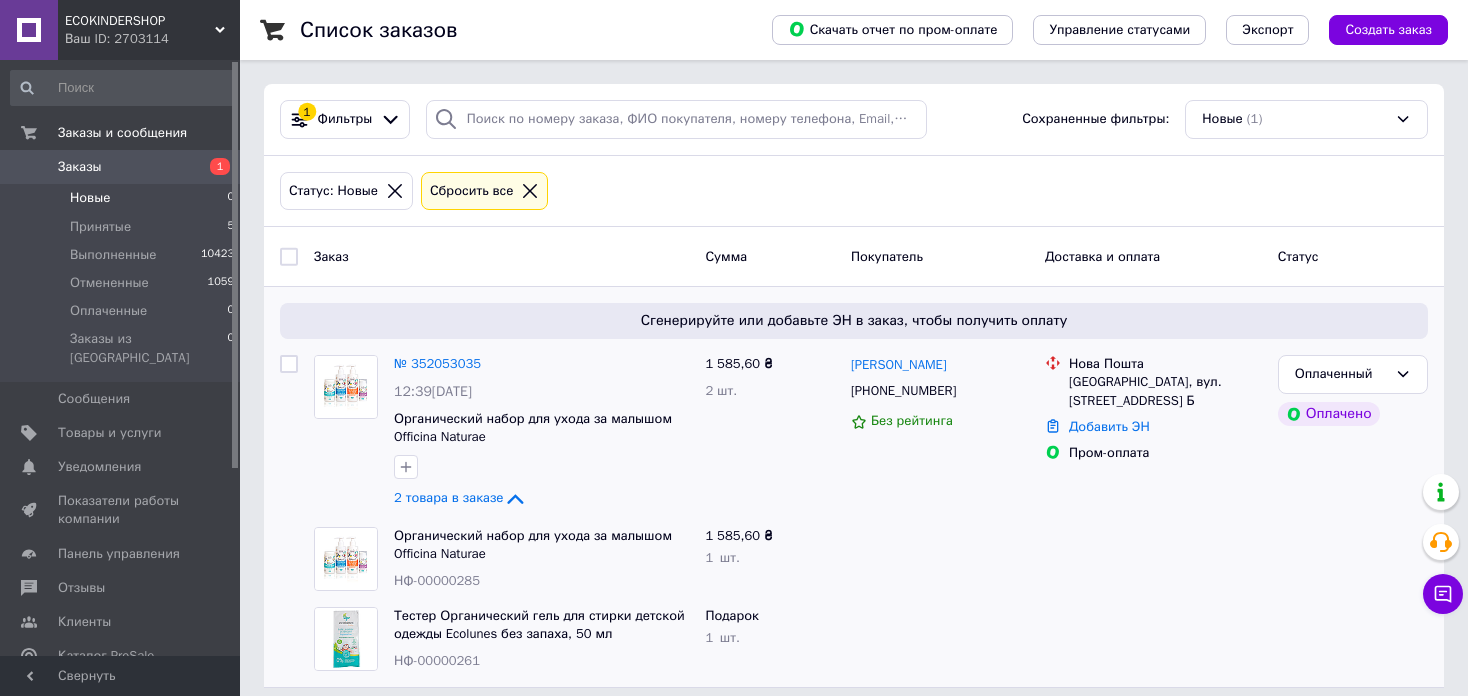 scroll, scrollTop: 0, scrollLeft: 0, axis: both 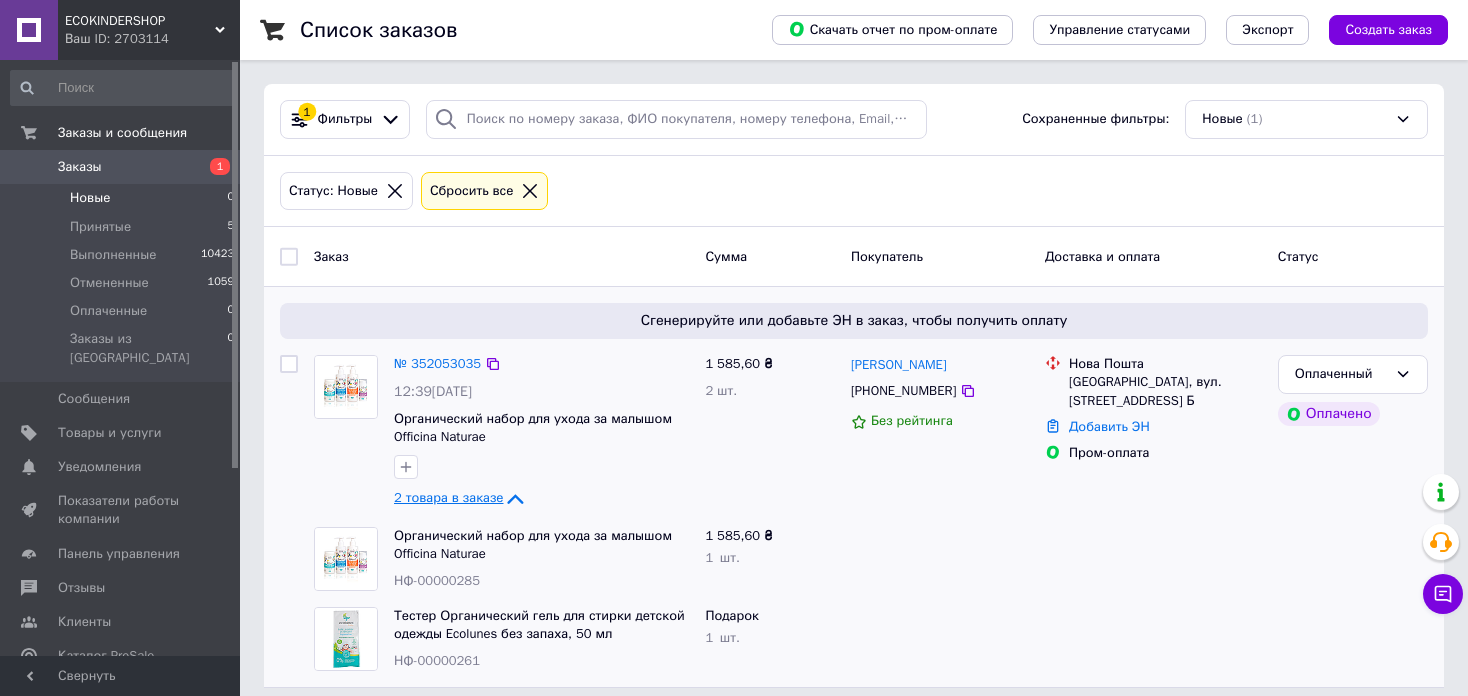 click 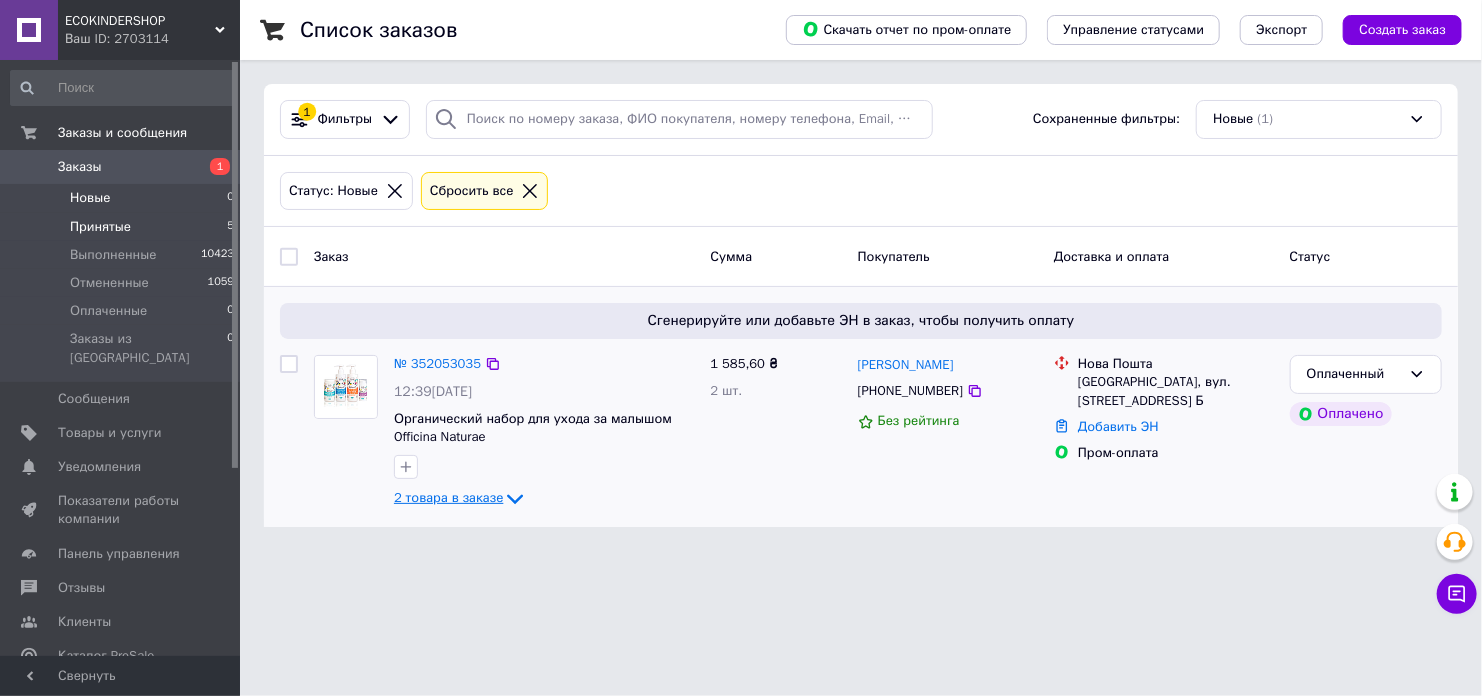 click on "Принятые" at bounding box center (100, 227) 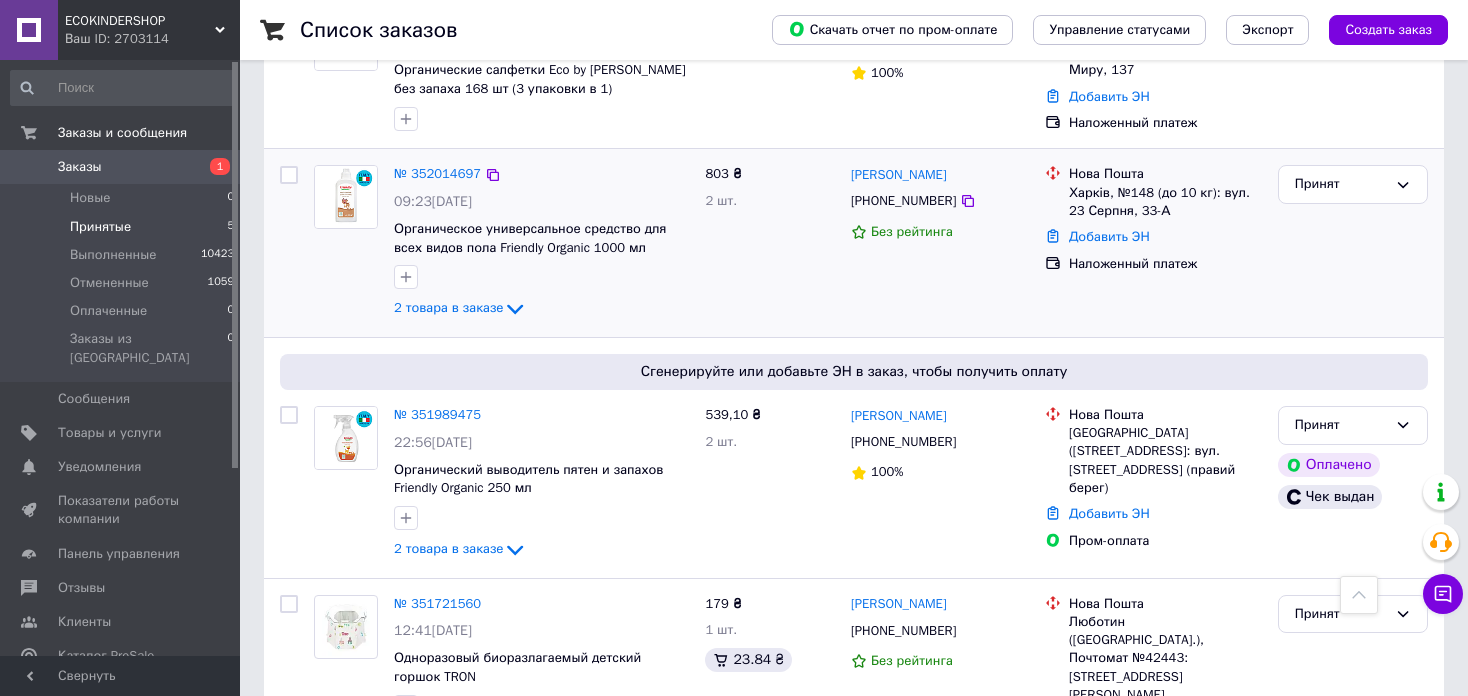scroll, scrollTop: 416, scrollLeft: 0, axis: vertical 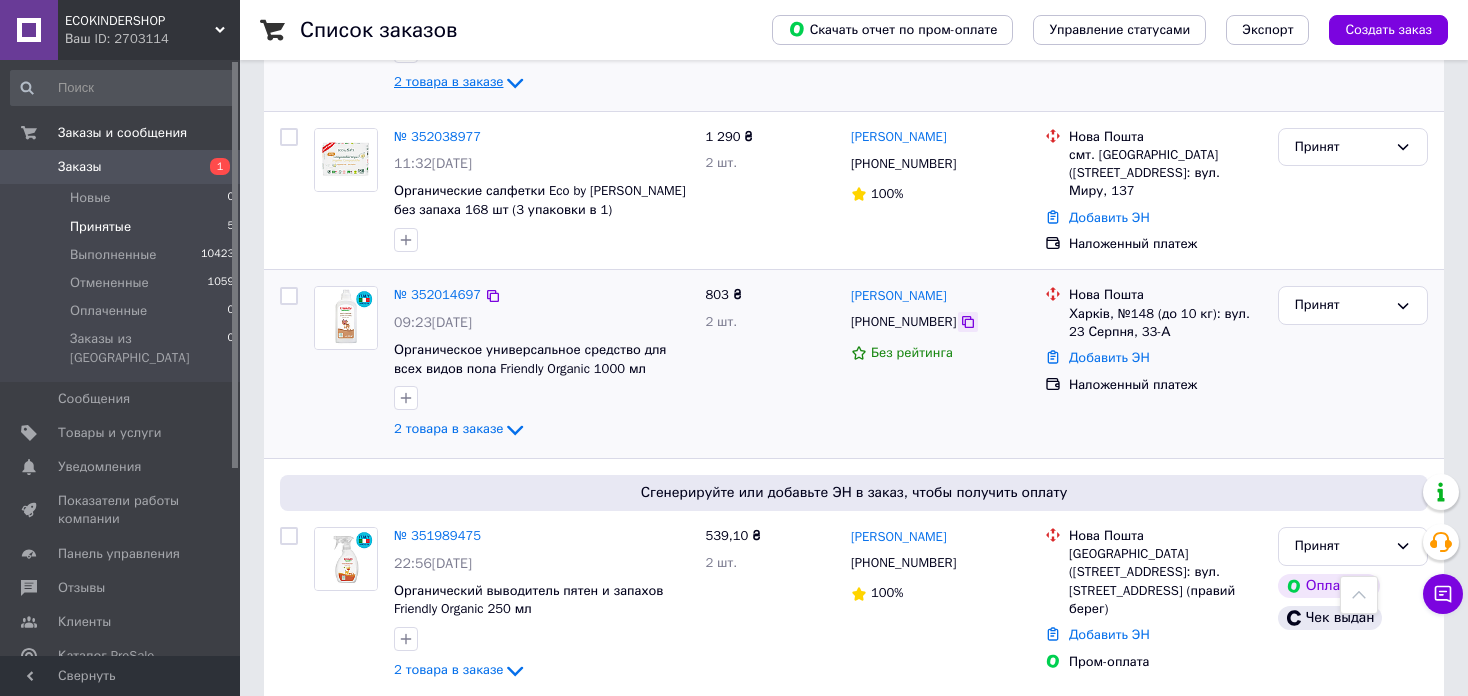 click 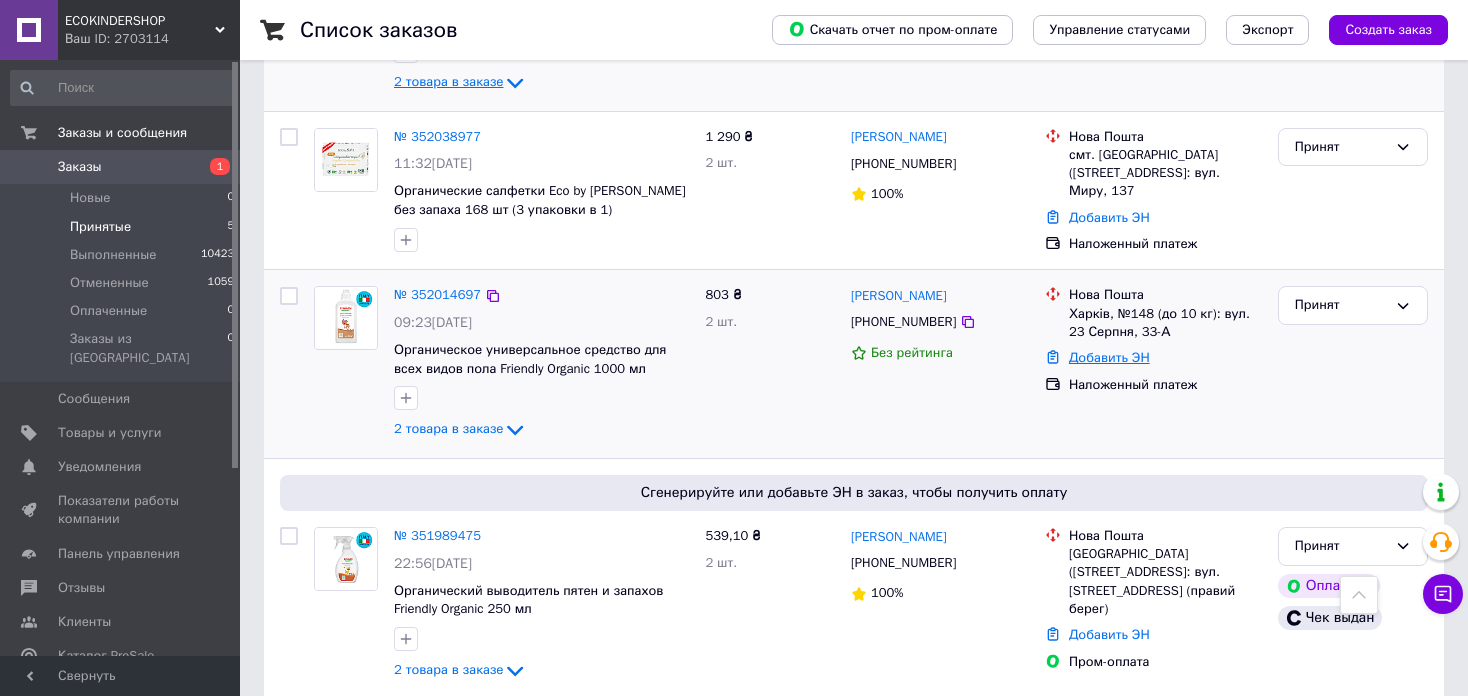 click on "Добавить ЭН" at bounding box center (1109, 357) 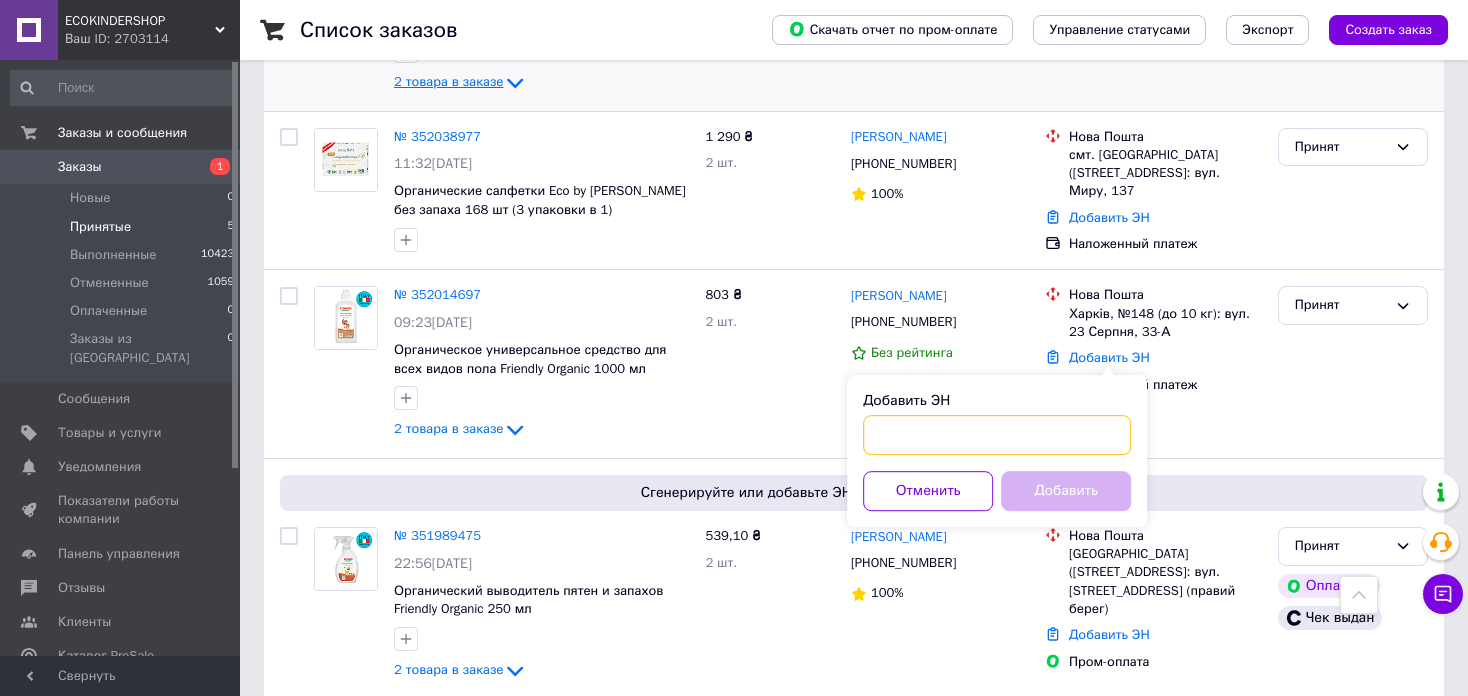 click on "Добавить ЭН" at bounding box center (997, 435) 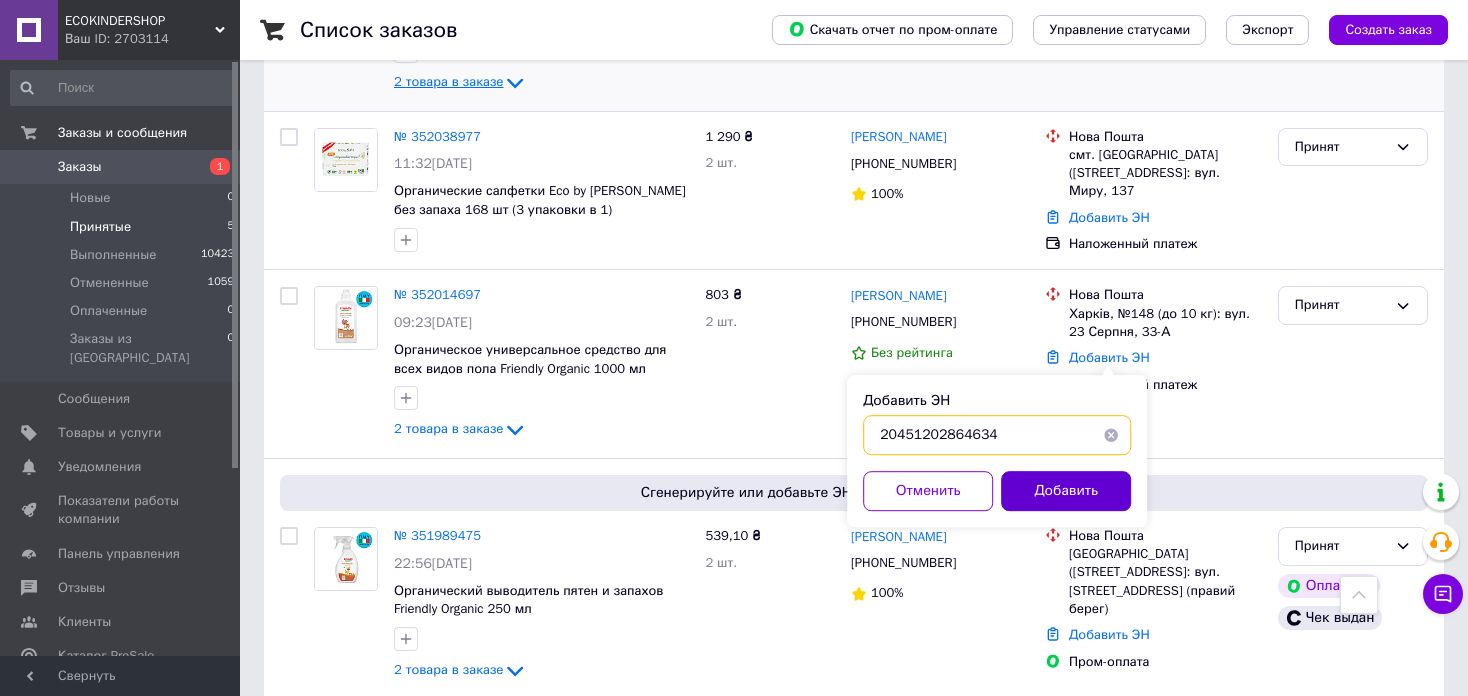 type on "20451202864634" 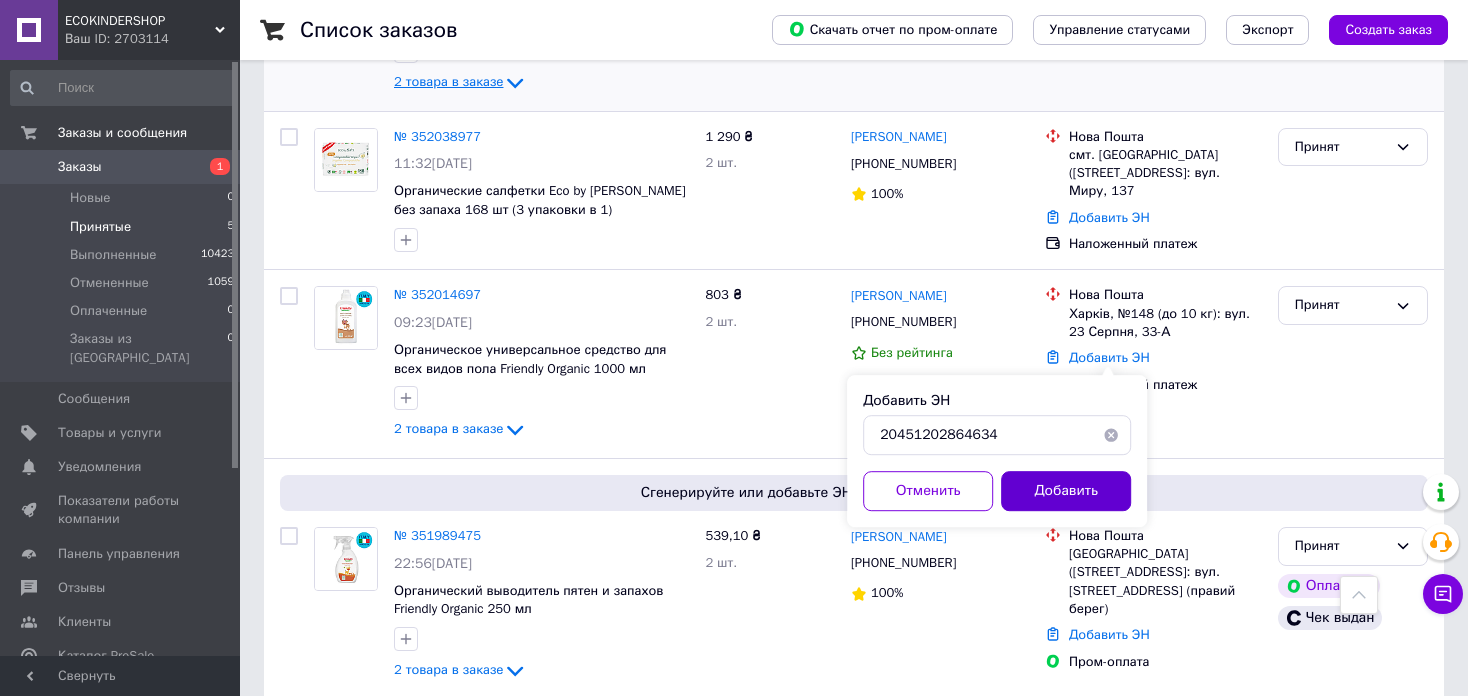 click on "Добавить" at bounding box center (1066, 491) 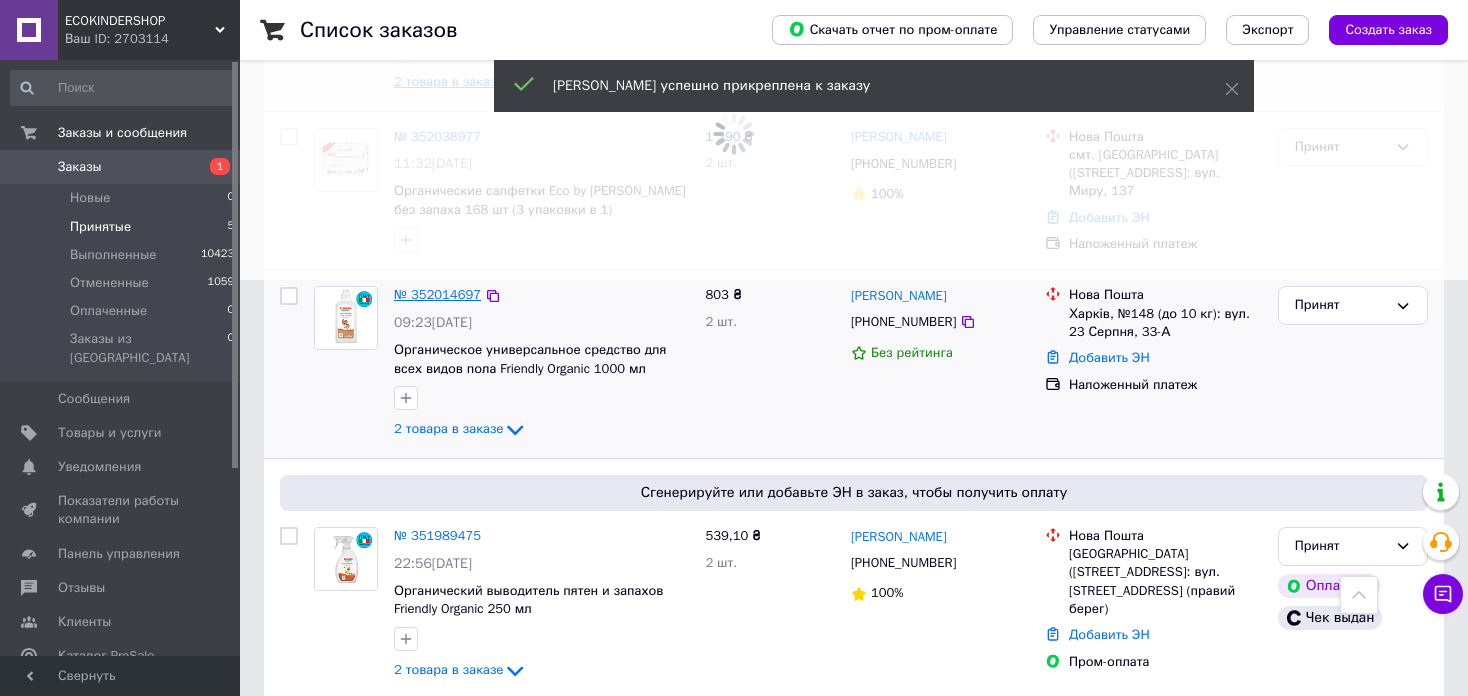 click on "№ 352014697" at bounding box center [437, 294] 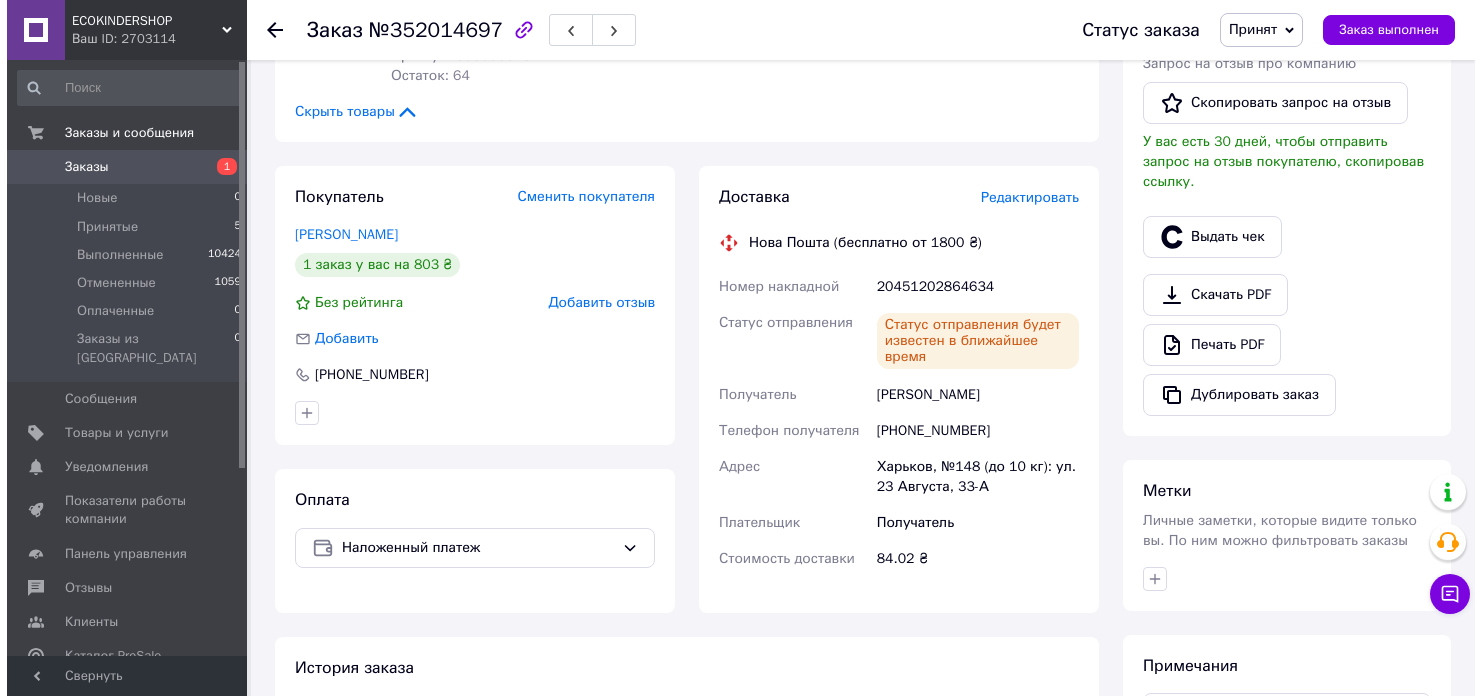 scroll, scrollTop: 516, scrollLeft: 0, axis: vertical 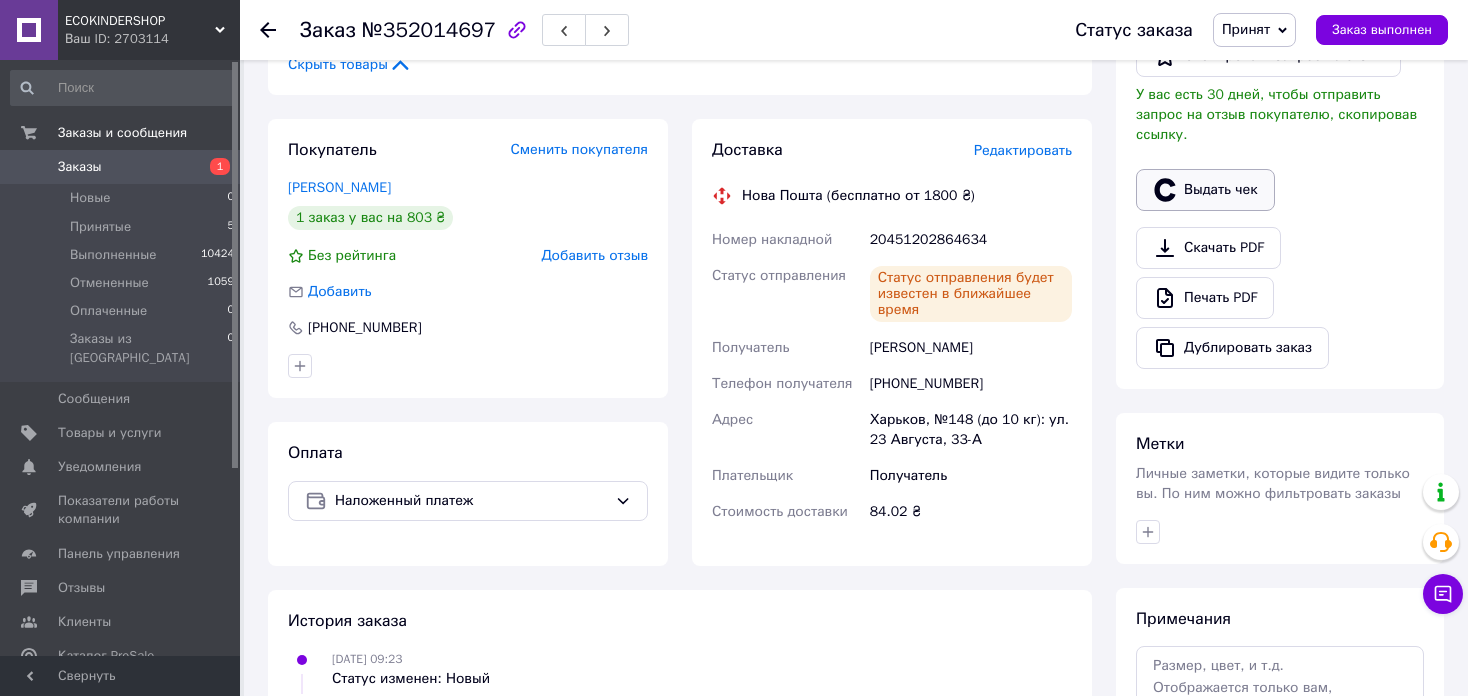 click on "Выдать чек" at bounding box center [1205, 190] 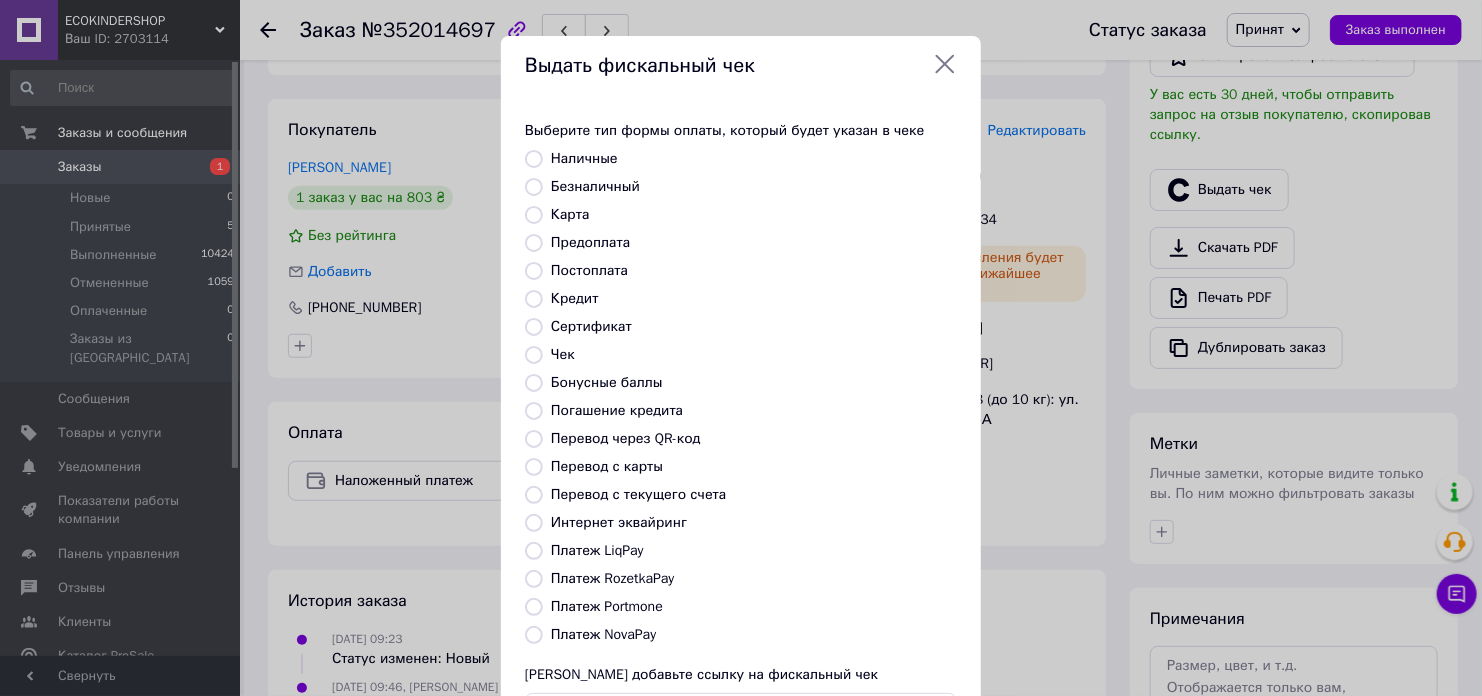 drag, startPoint x: 637, startPoint y: 633, endPoint x: 655, endPoint y: 632, distance: 18.027756 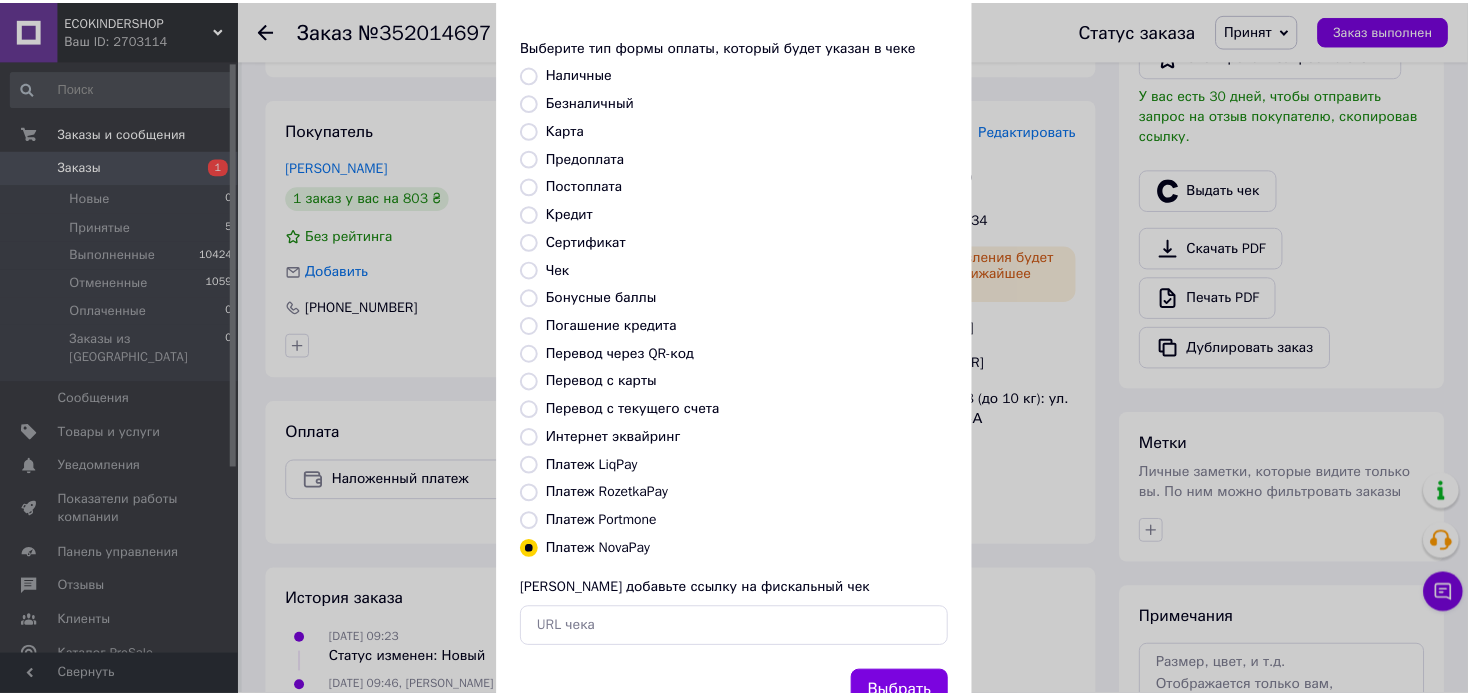 scroll, scrollTop: 162, scrollLeft: 0, axis: vertical 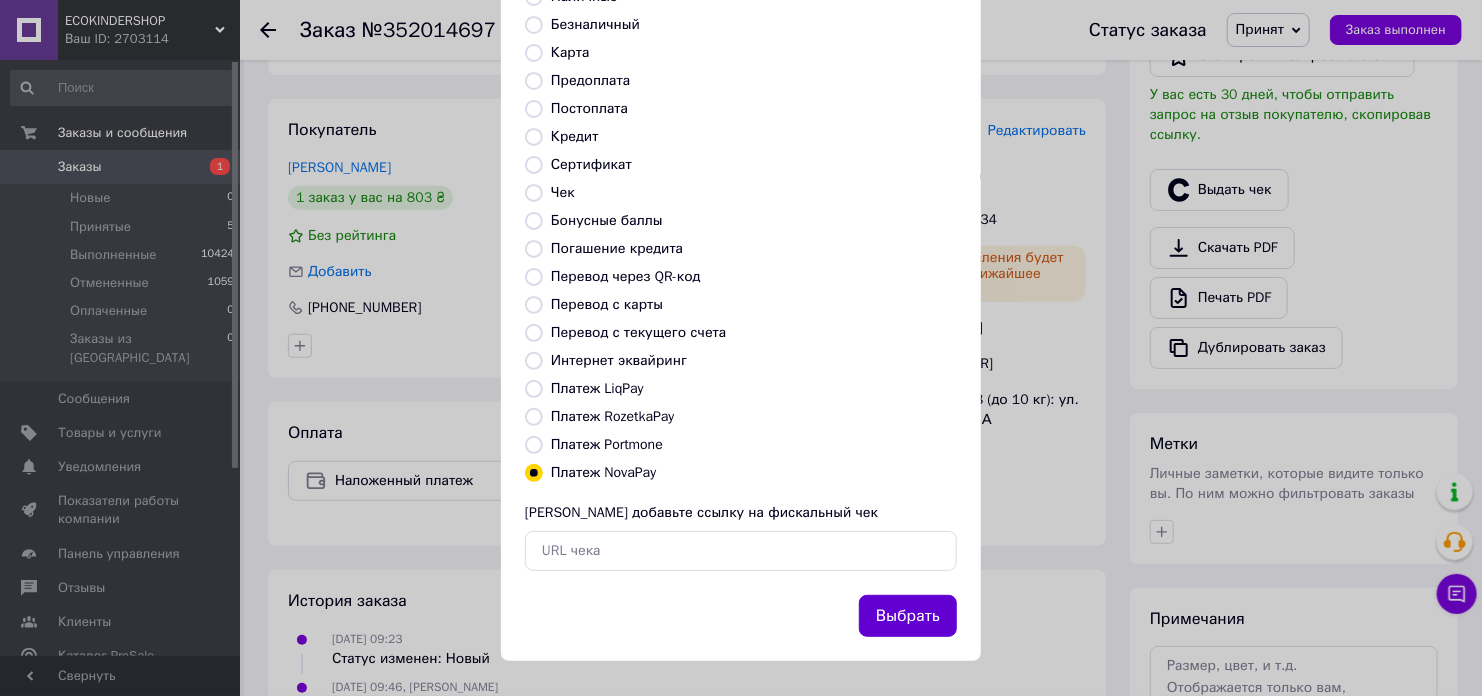 click on "Выбрать" at bounding box center (908, 616) 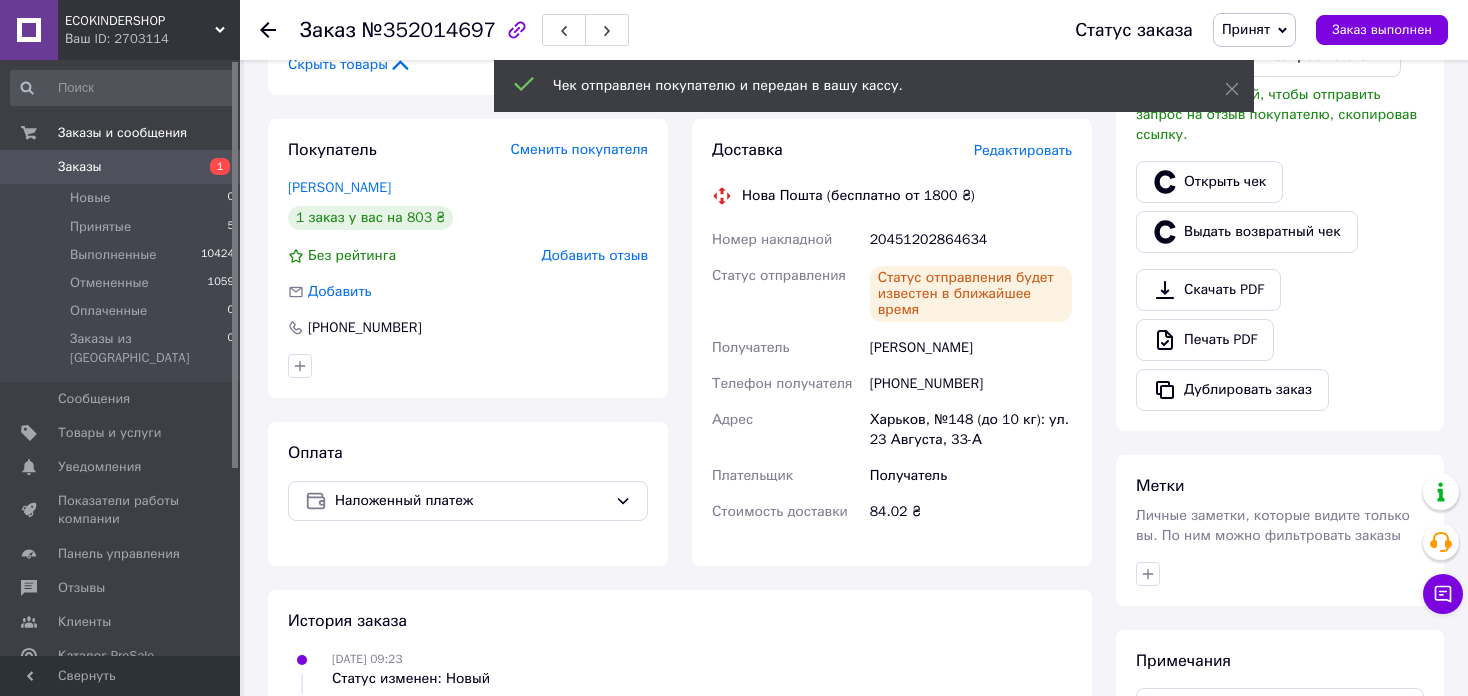 click on "Заказ выполнен" at bounding box center (1382, 30) 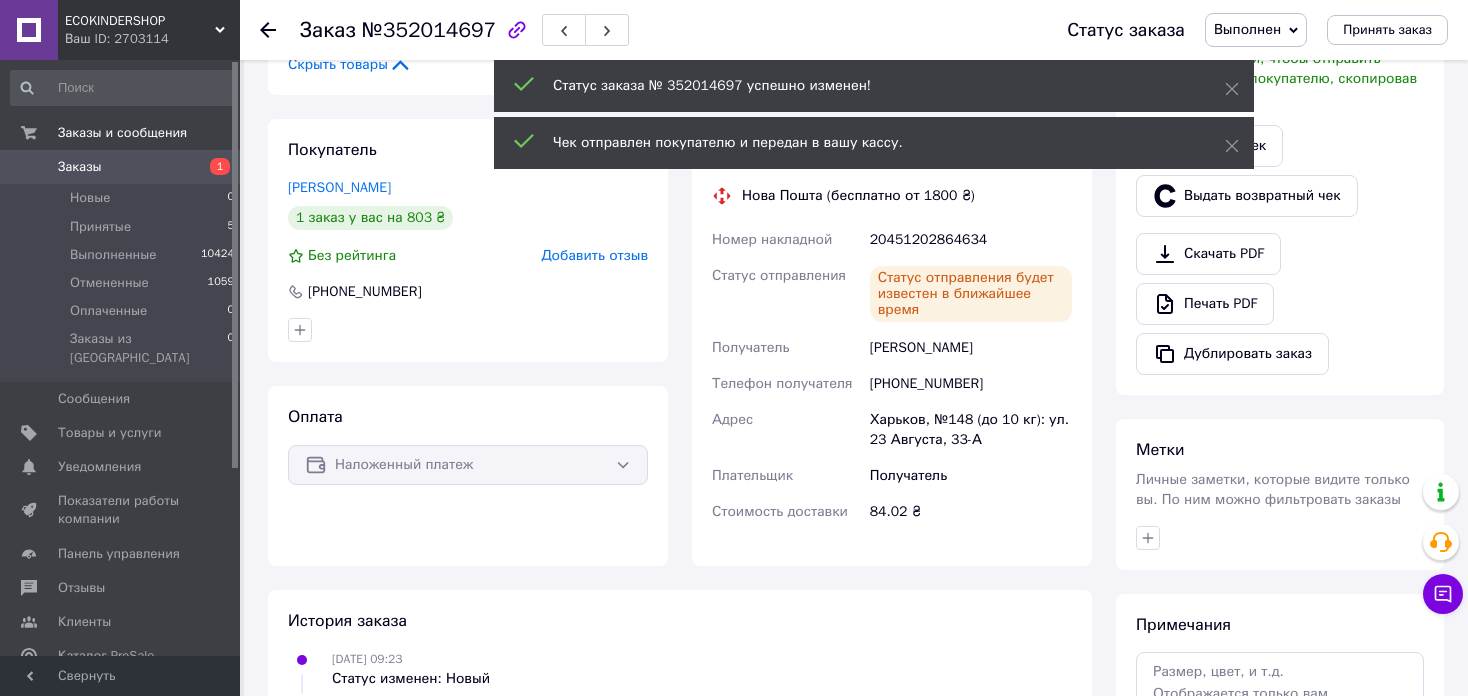 click 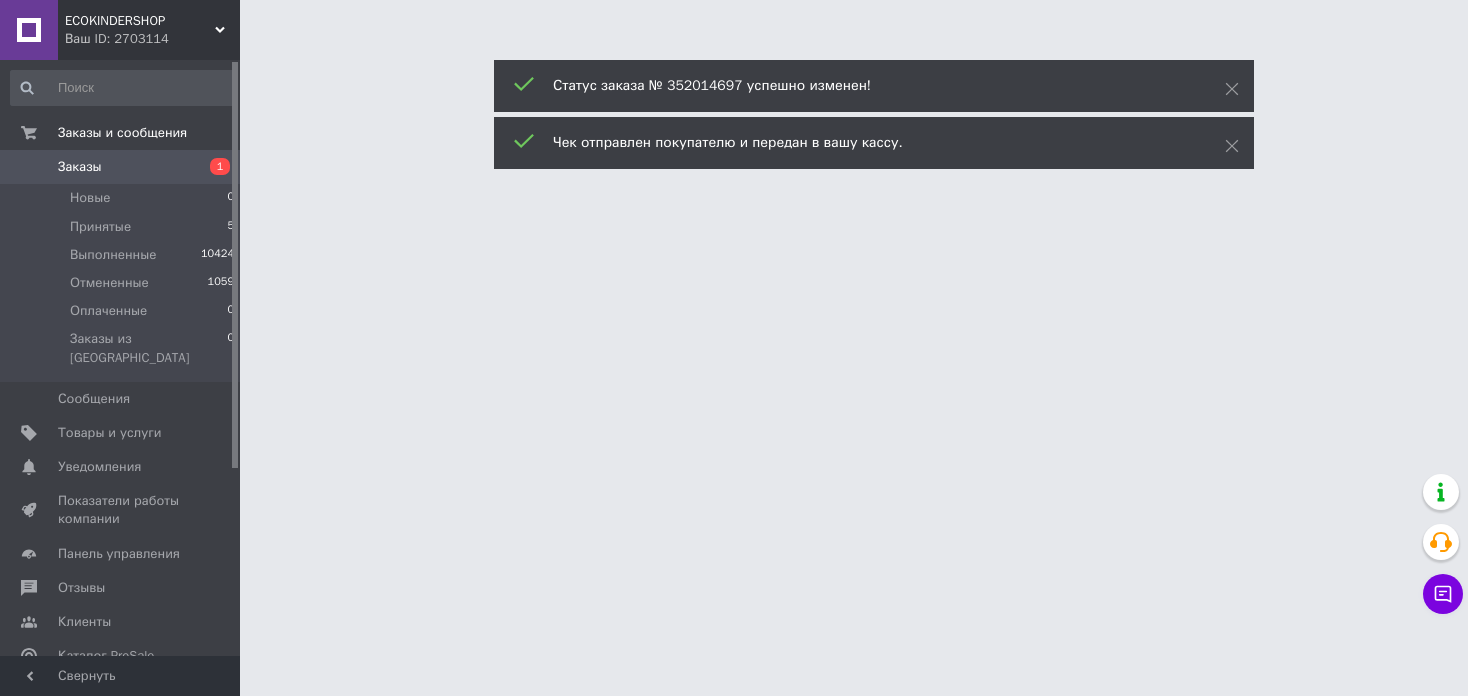 scroll, scrollTop: 0, scrollLeft: 0, axis: both 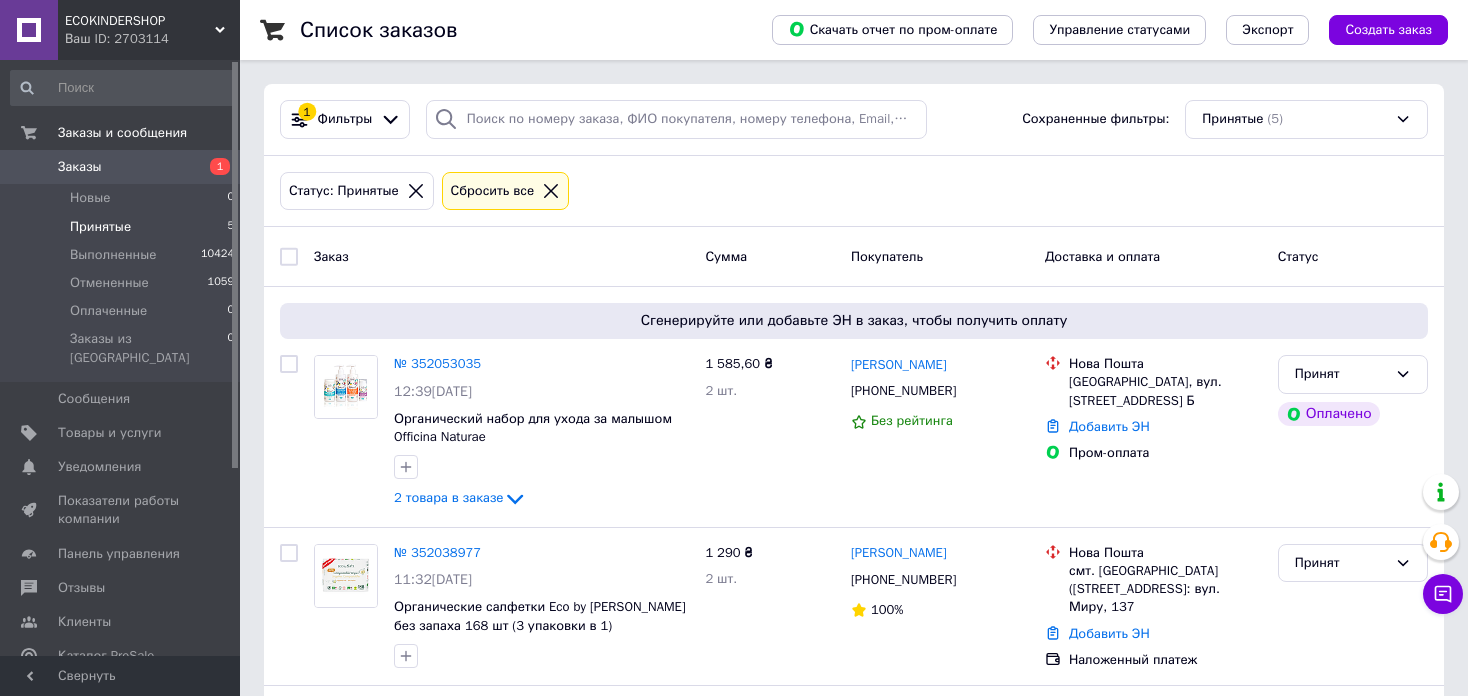 click on "Принятые" at bounding box center (100, 227) 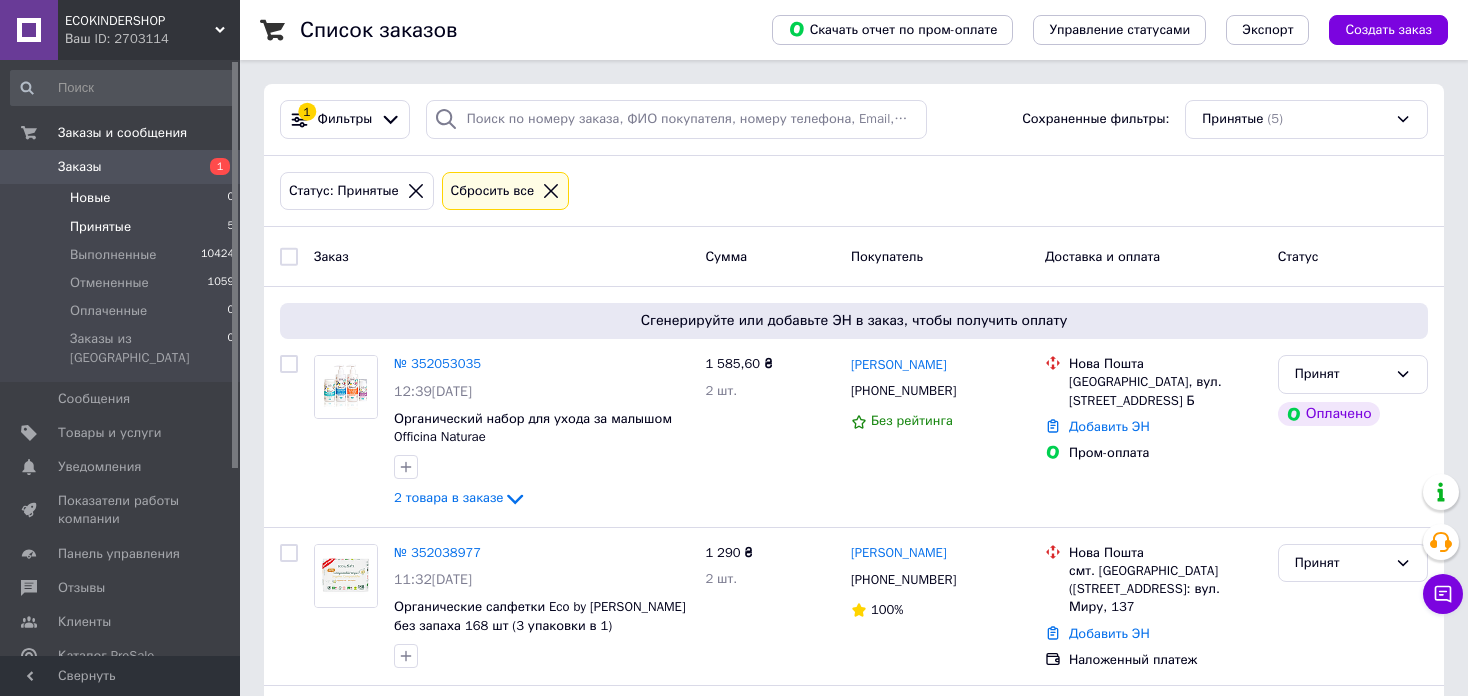click on "Новые" at bounding box center [90, 198] 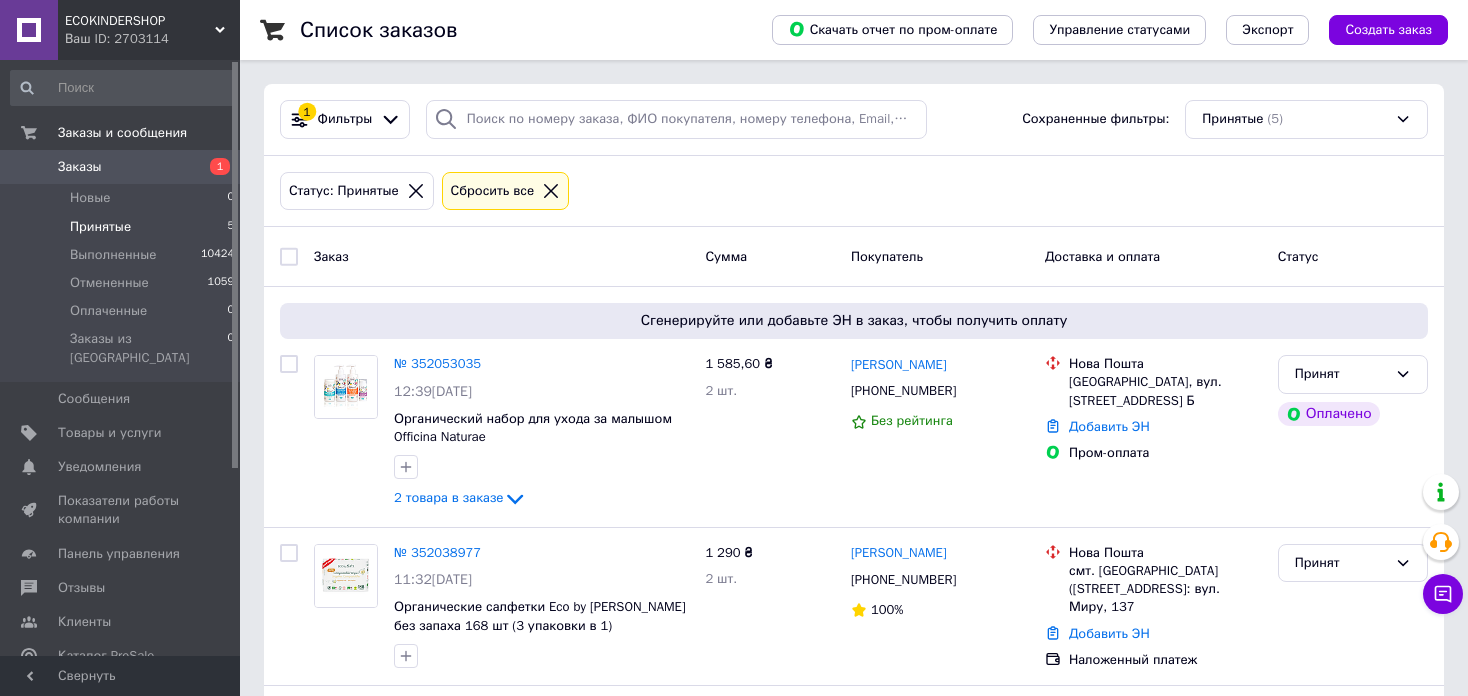 click on "Принятые" at bounding box center (100, 227) 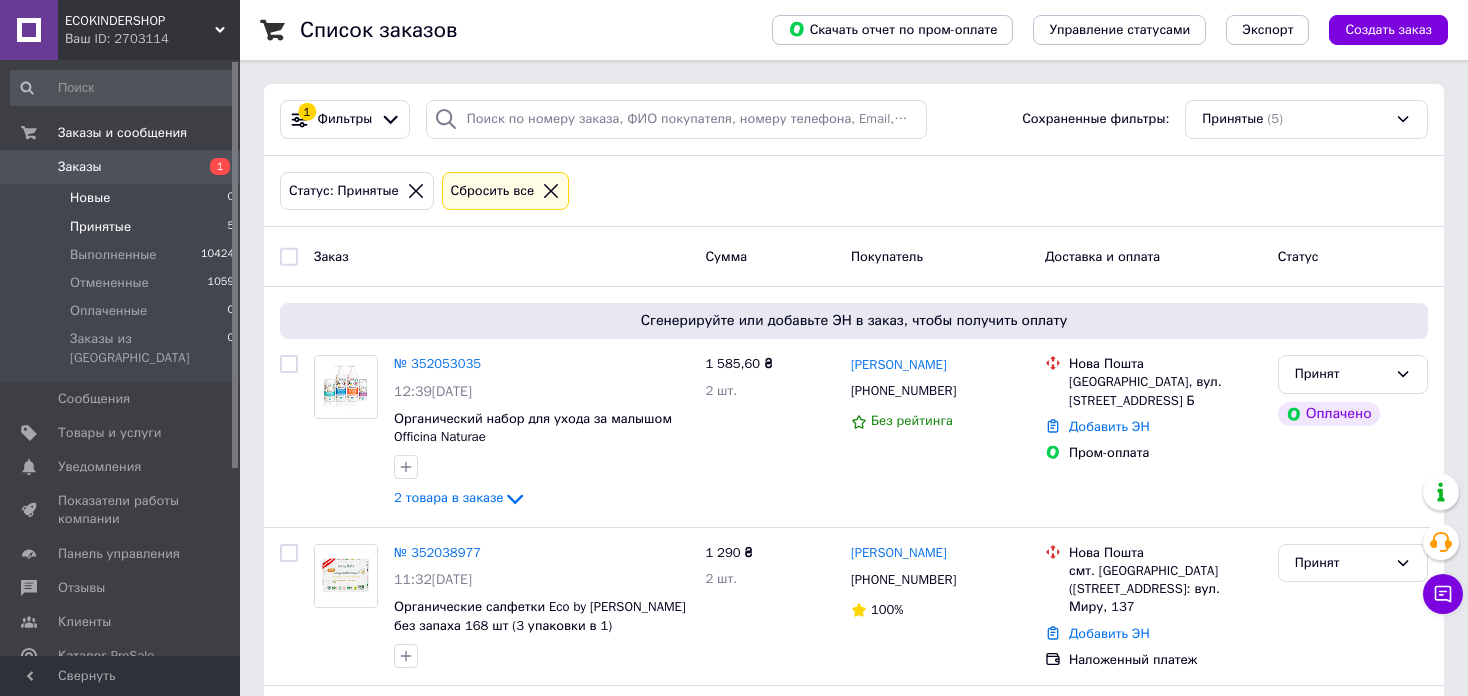 click on "Новые" at bounding box center [90, 198] 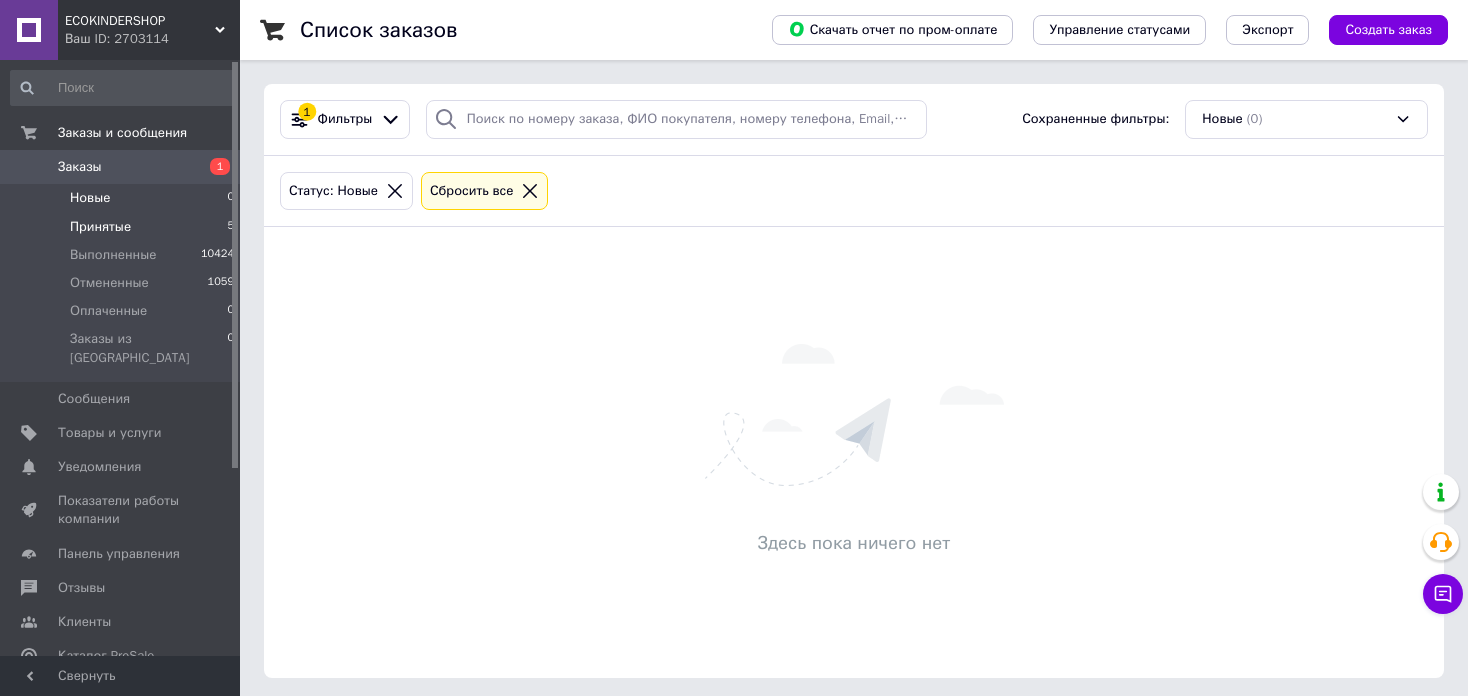 click on "Принятые" at bounding box center [100, 227] 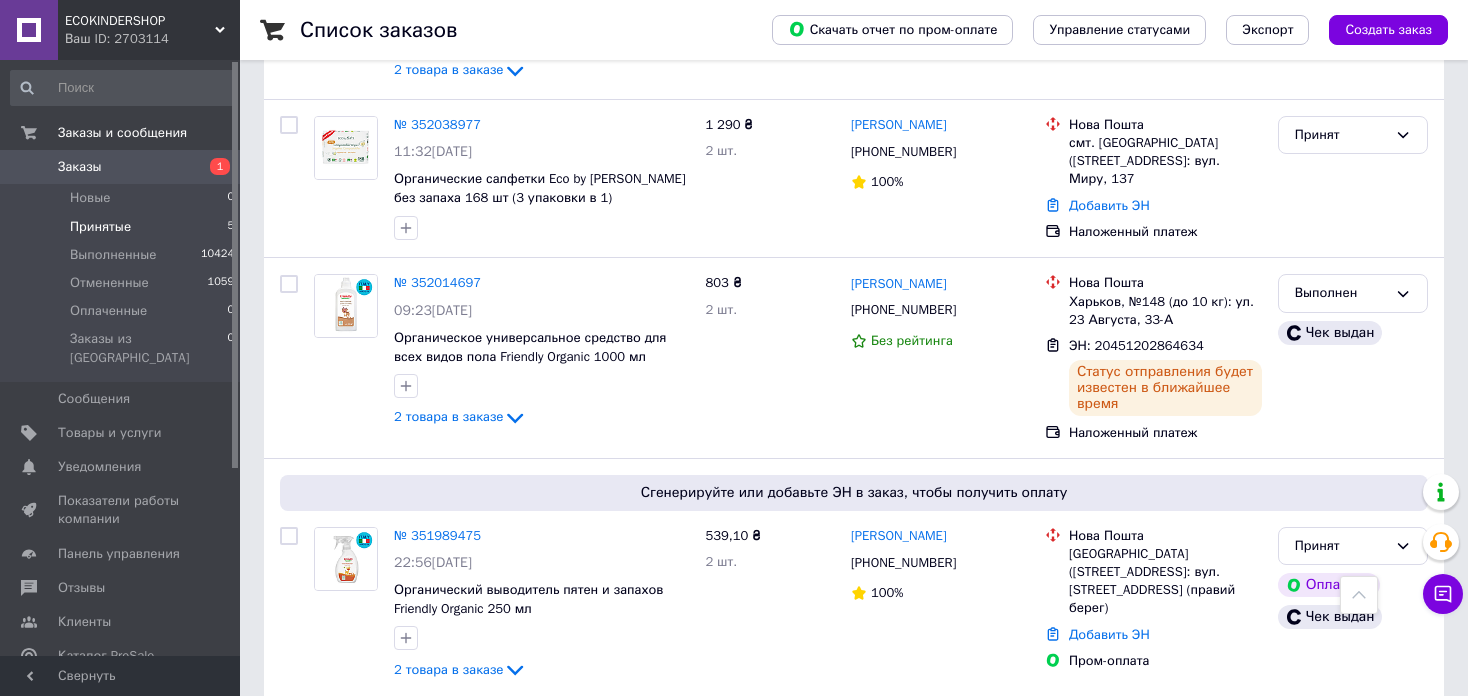 scroll, scrollTop: 427, scrollLeft: 0, axis: vertical 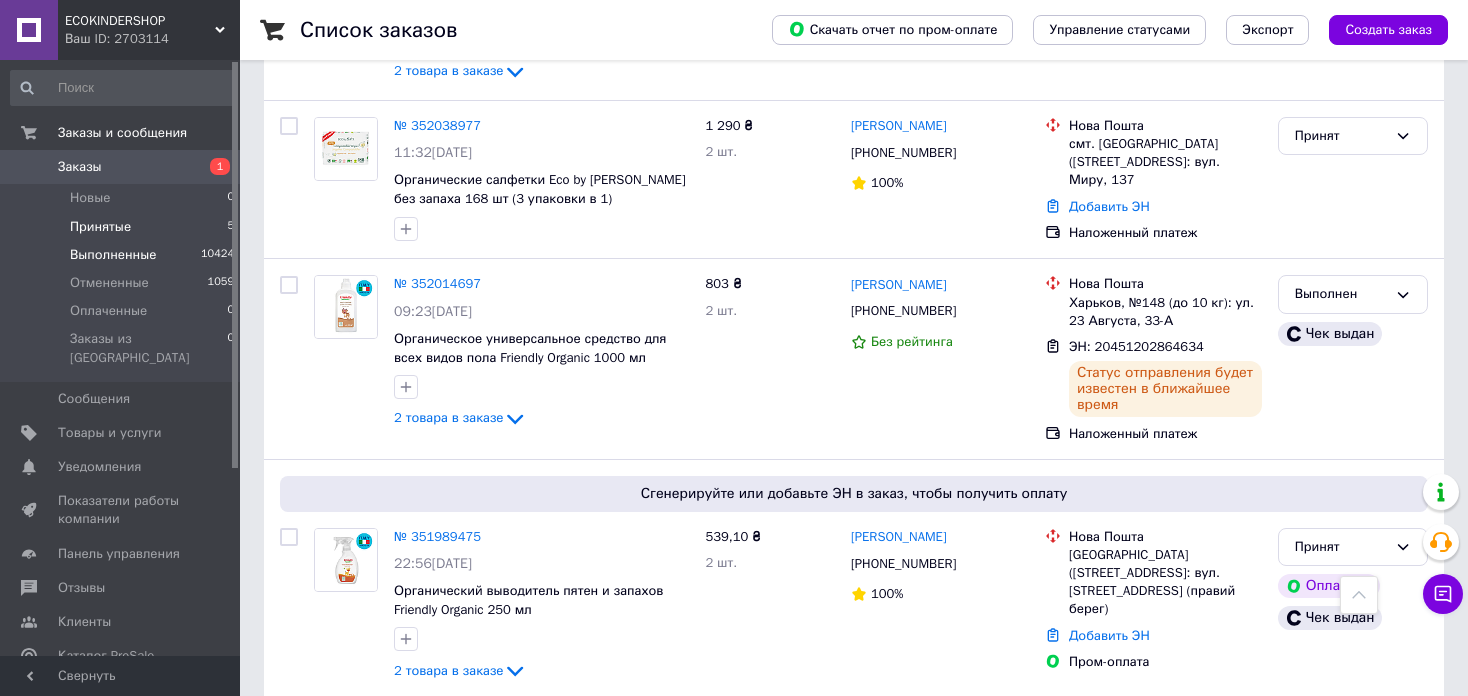 click on "Выполненные" at bounding box center [113, 255] 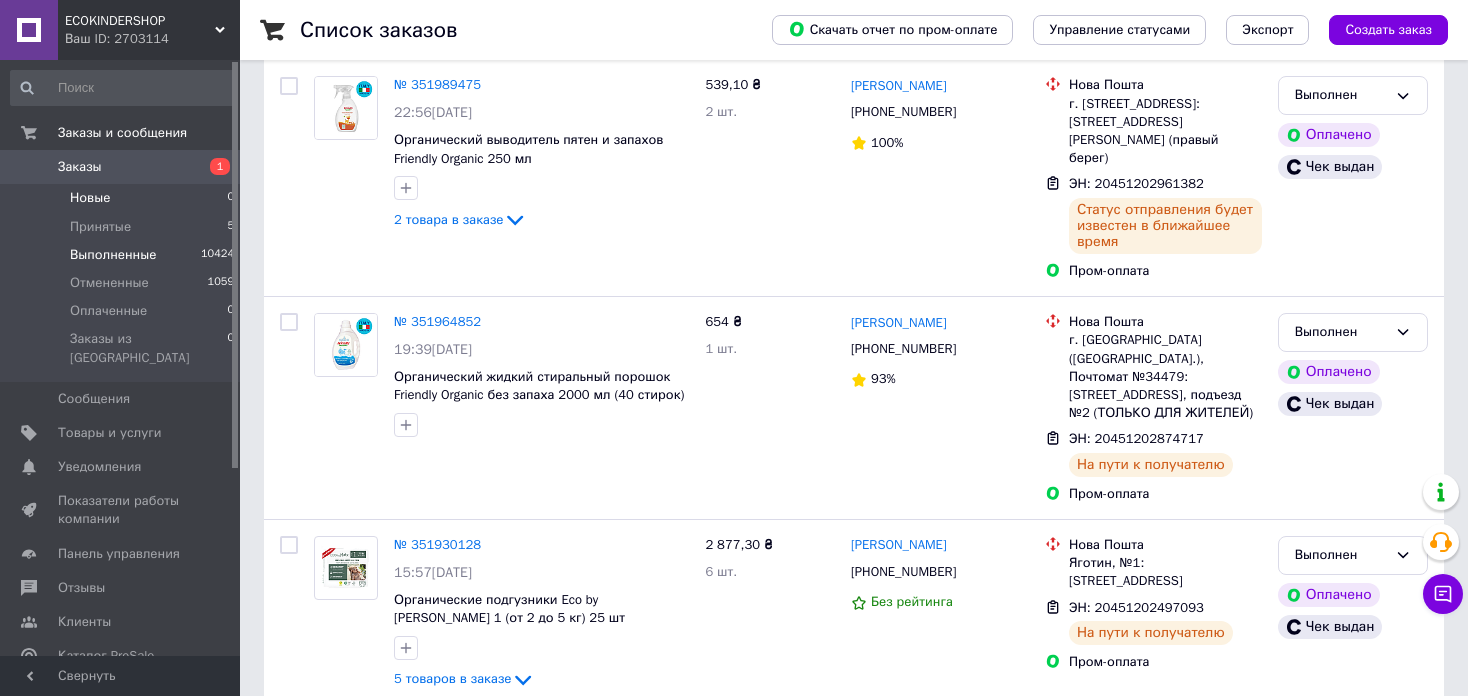 scroll, scrollTop: 0, scrollLeft: 0, axis: both 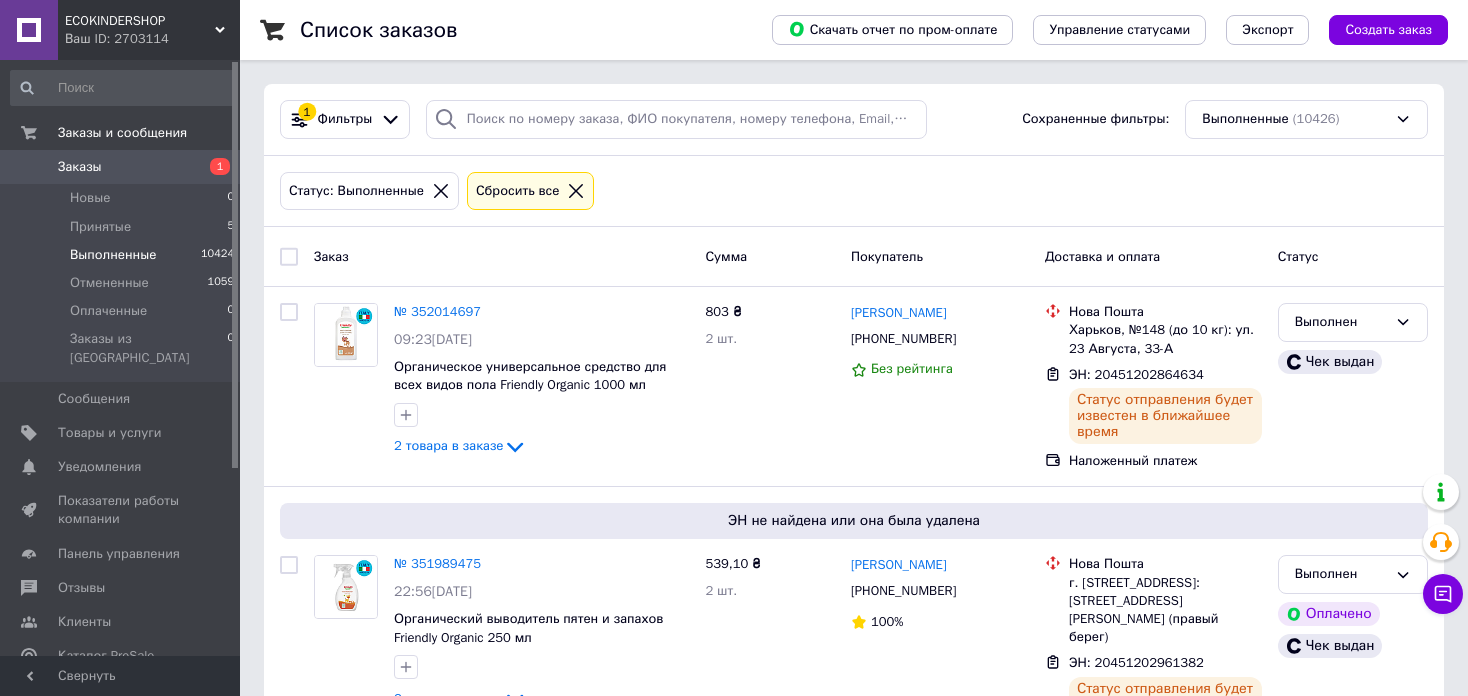 click on "1 Фильтры Сохраненные фильтры: Выполненные (10426)" at bounding box center [854, 120] 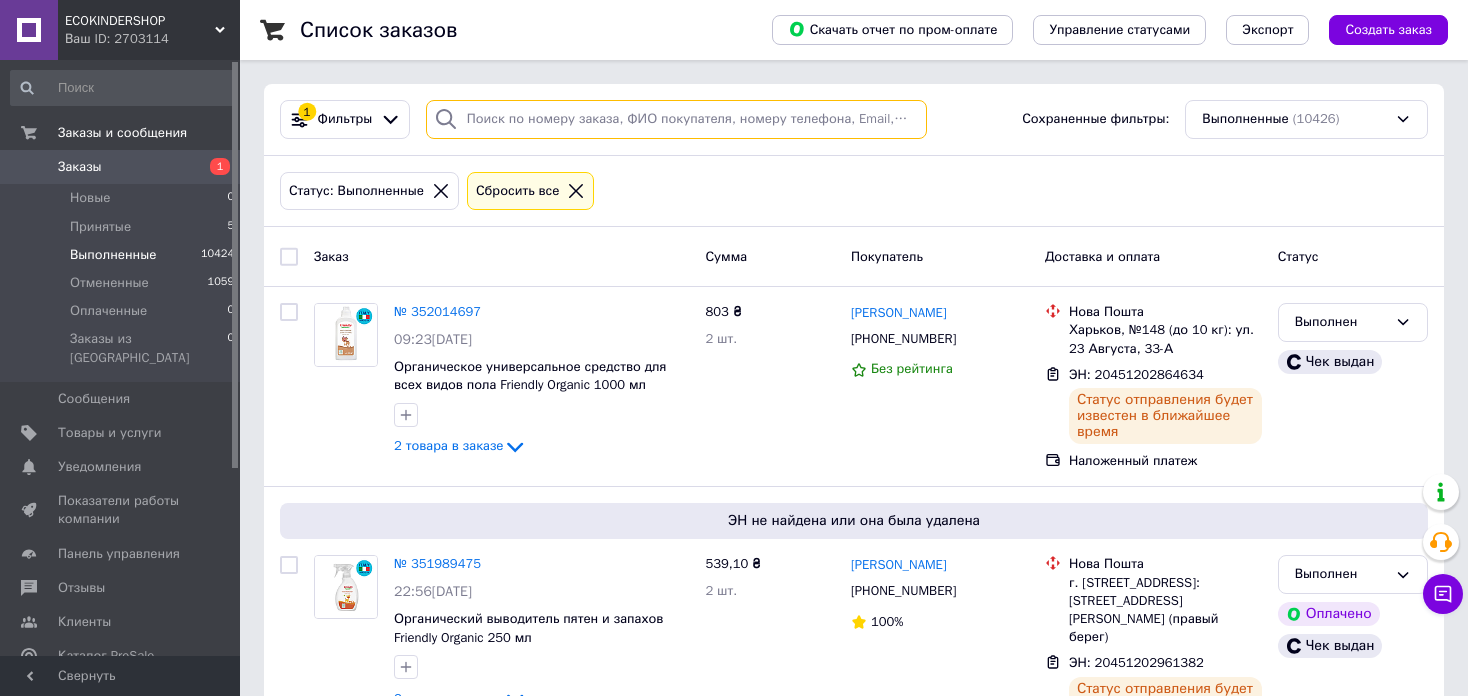 click at bounding box center [676, 119] 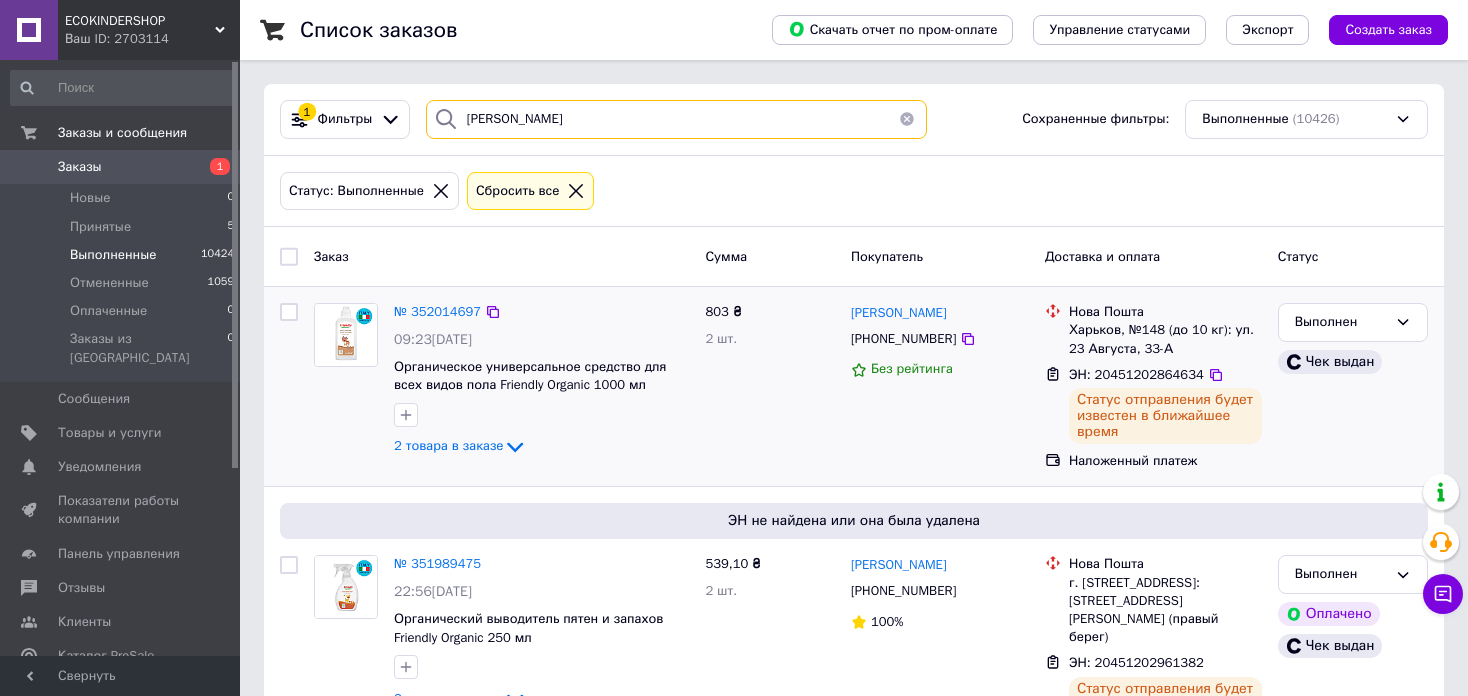 type on "Веприк Аліна" 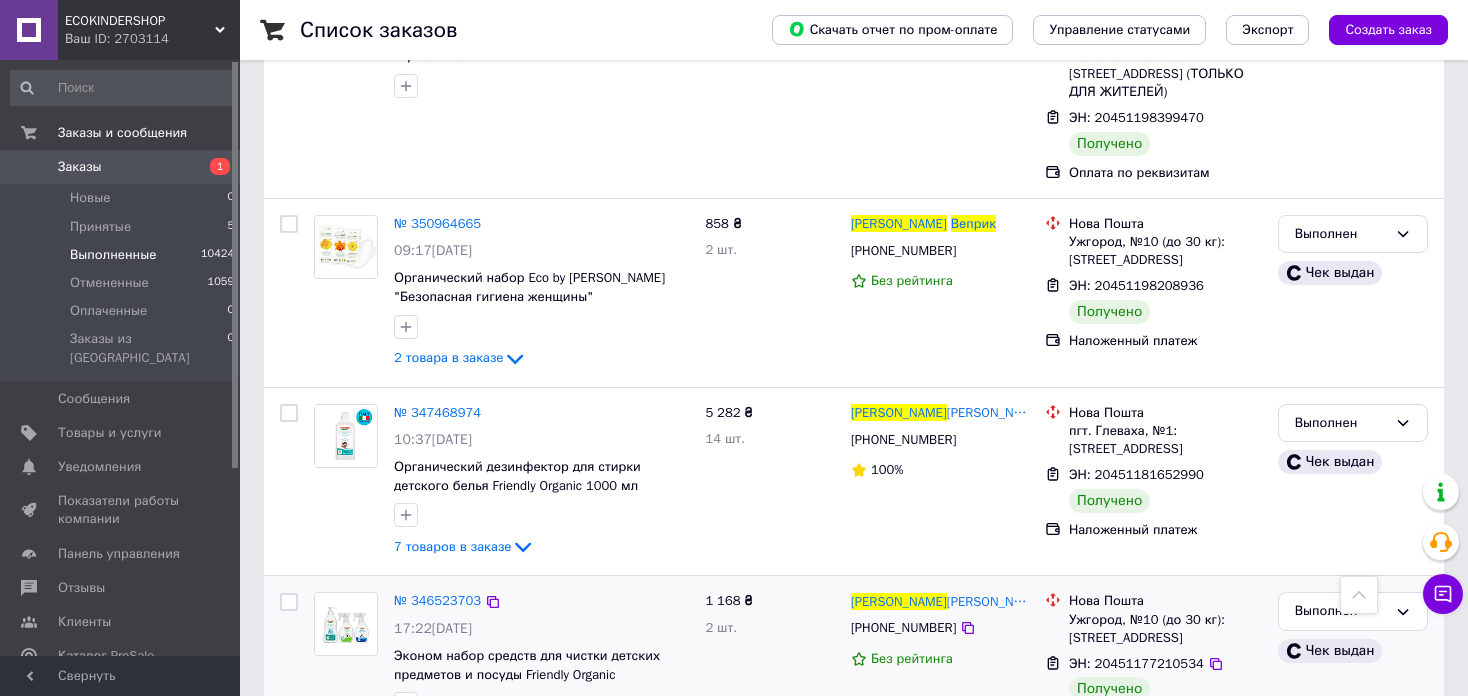 scroll, scrollTop: 1000, scrollLeft: 0, axis: vertical 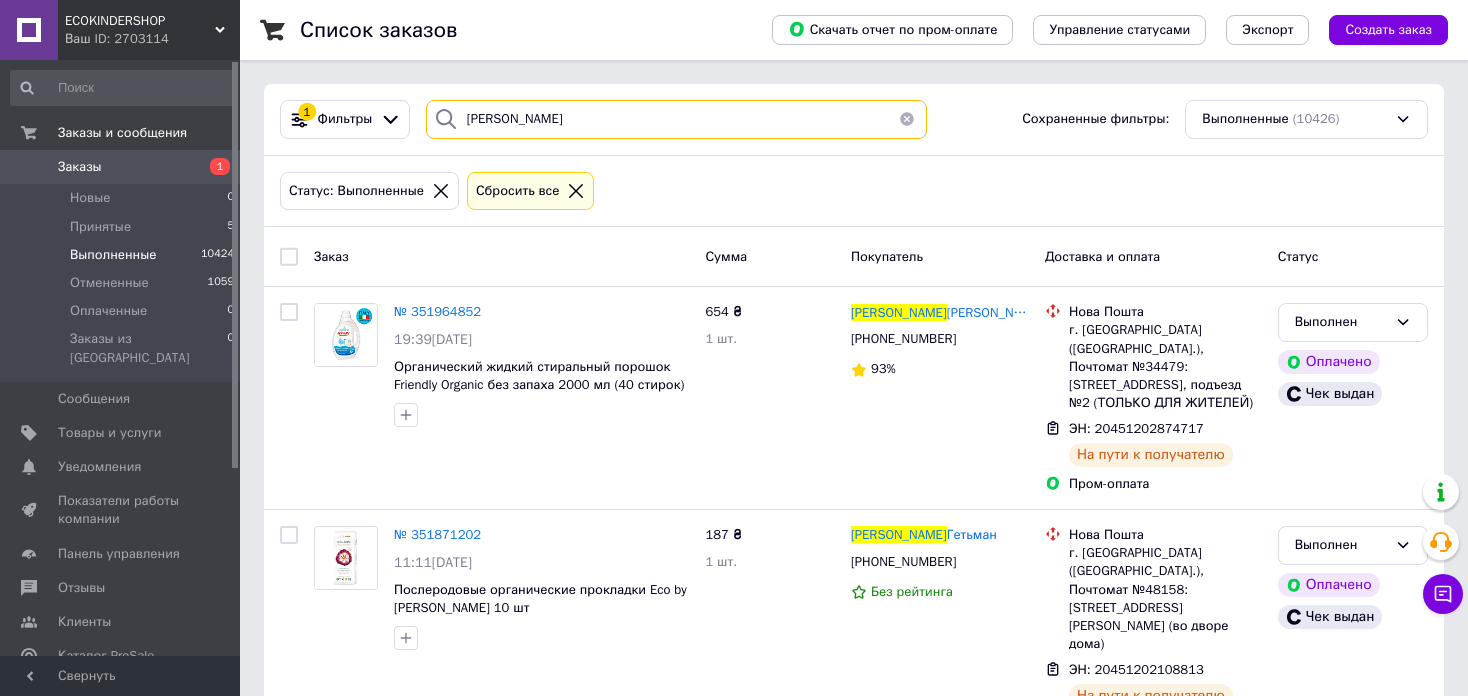 drag, startPoint x: 589, startPoint y: 132, endPoint x: 446, endPoint y: 117, distance: 143.78456 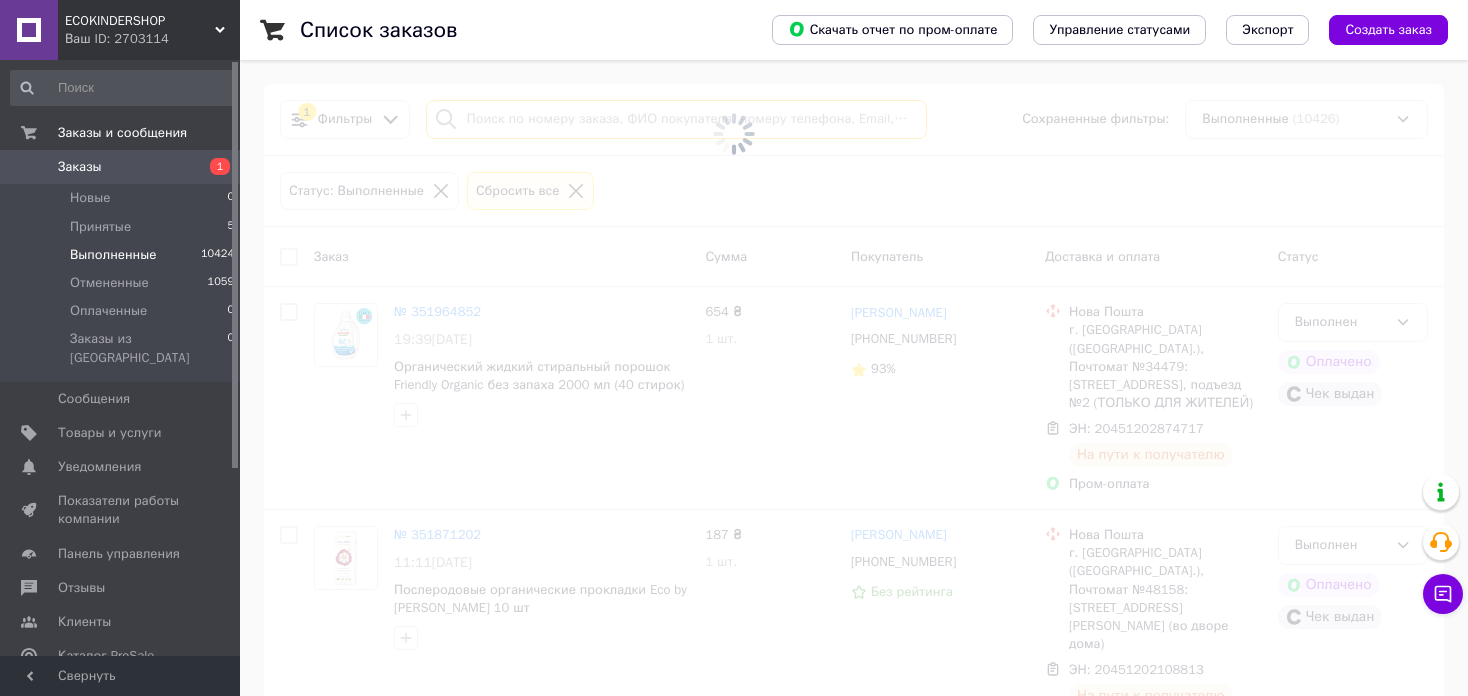 drag, startPoint x: 493, startPoint y: 117, endPoint x: 479, endPoint y: 122, distance: 14.866069 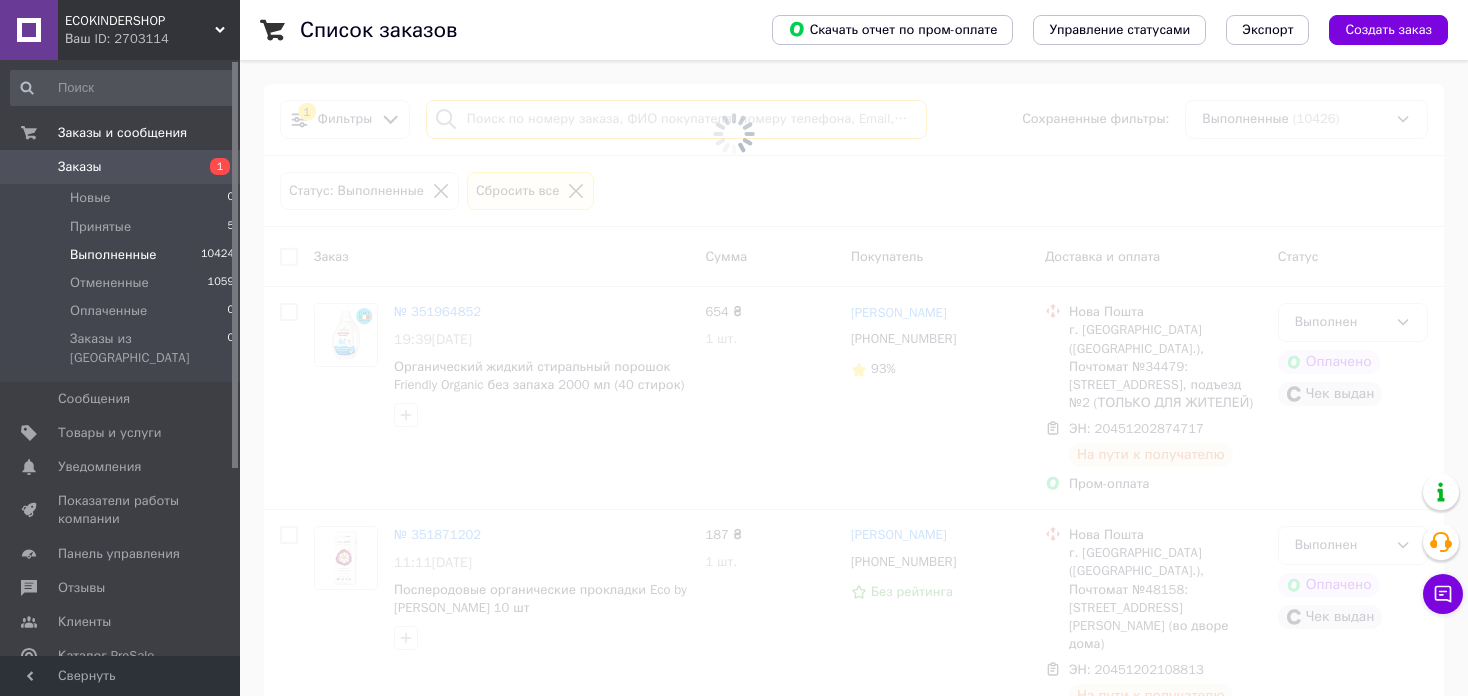 click at bounding box center [676, 119] 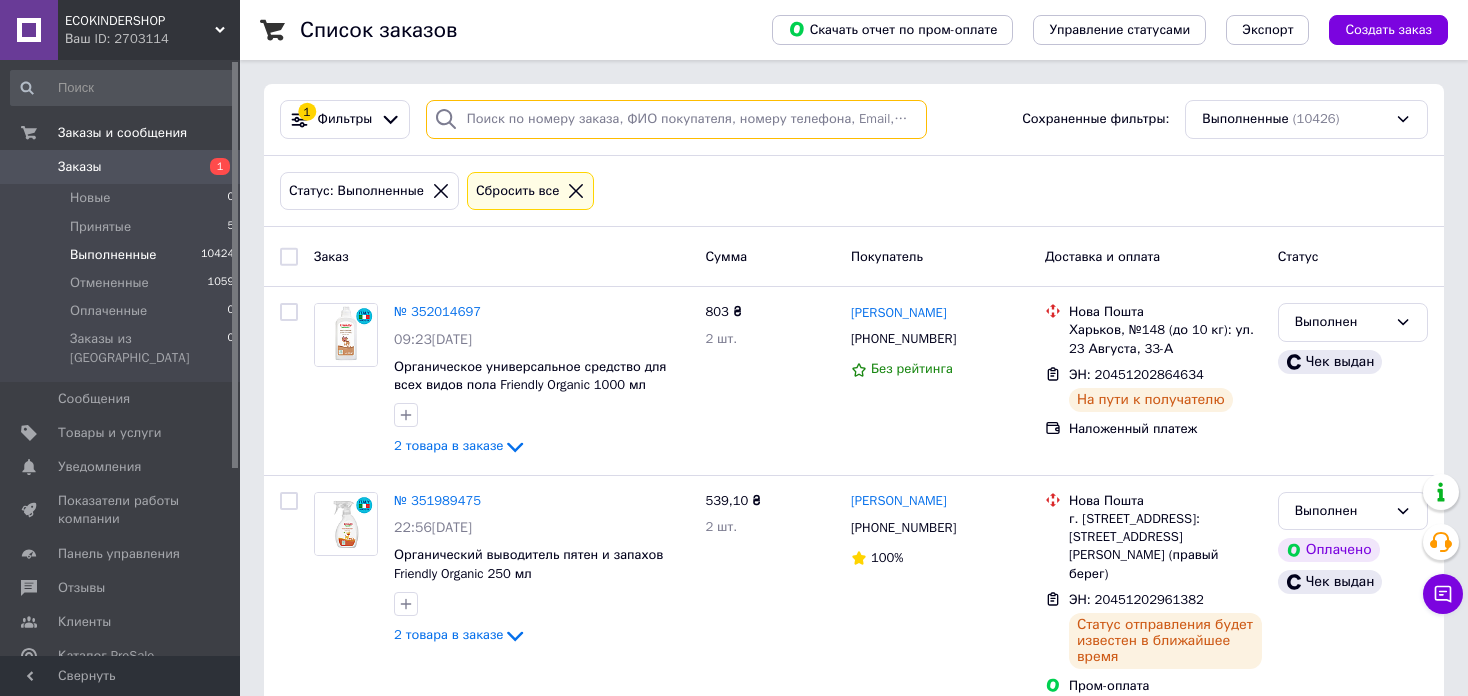 click at bounding box center [676, 119] 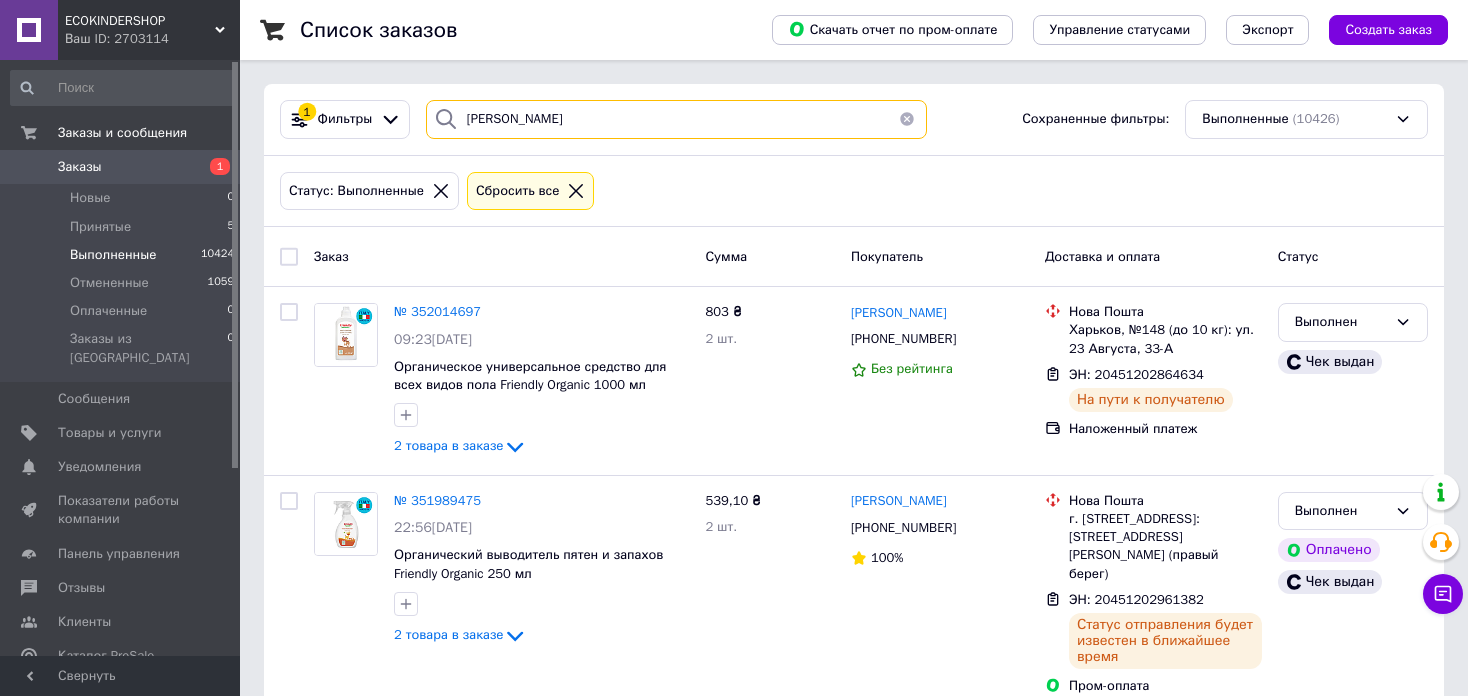 type on "Харатинович Вероніка" 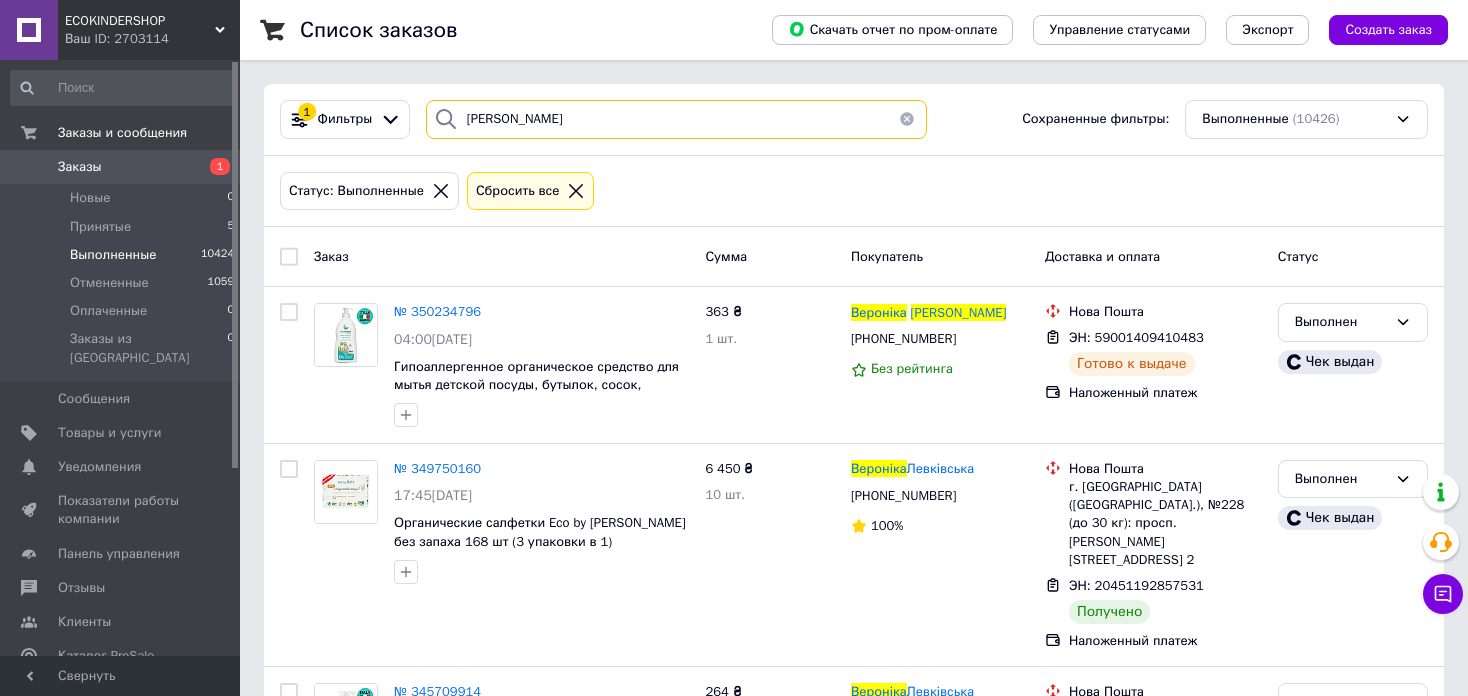 drag, startPoint x: 602, startPoint y: 125, endPoint x: 443, endPoint y: 115, distance: 159.31415 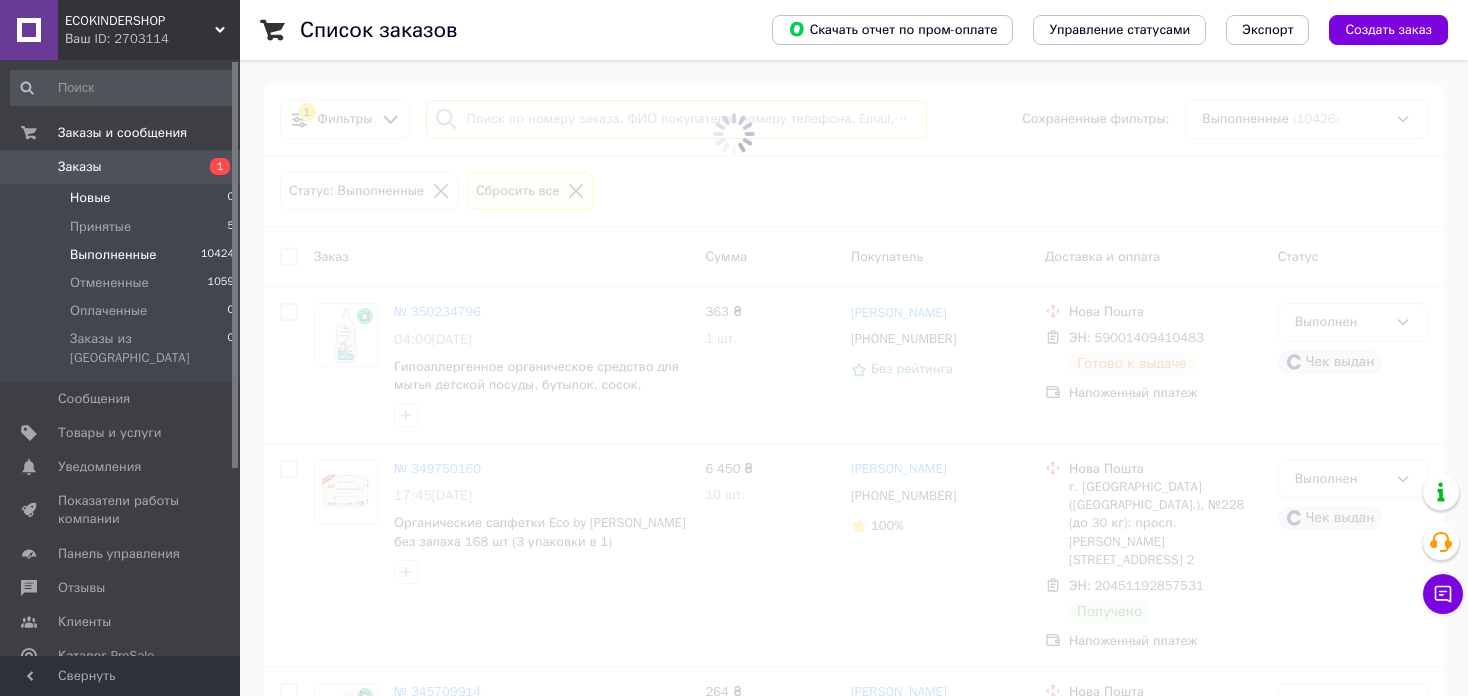 type 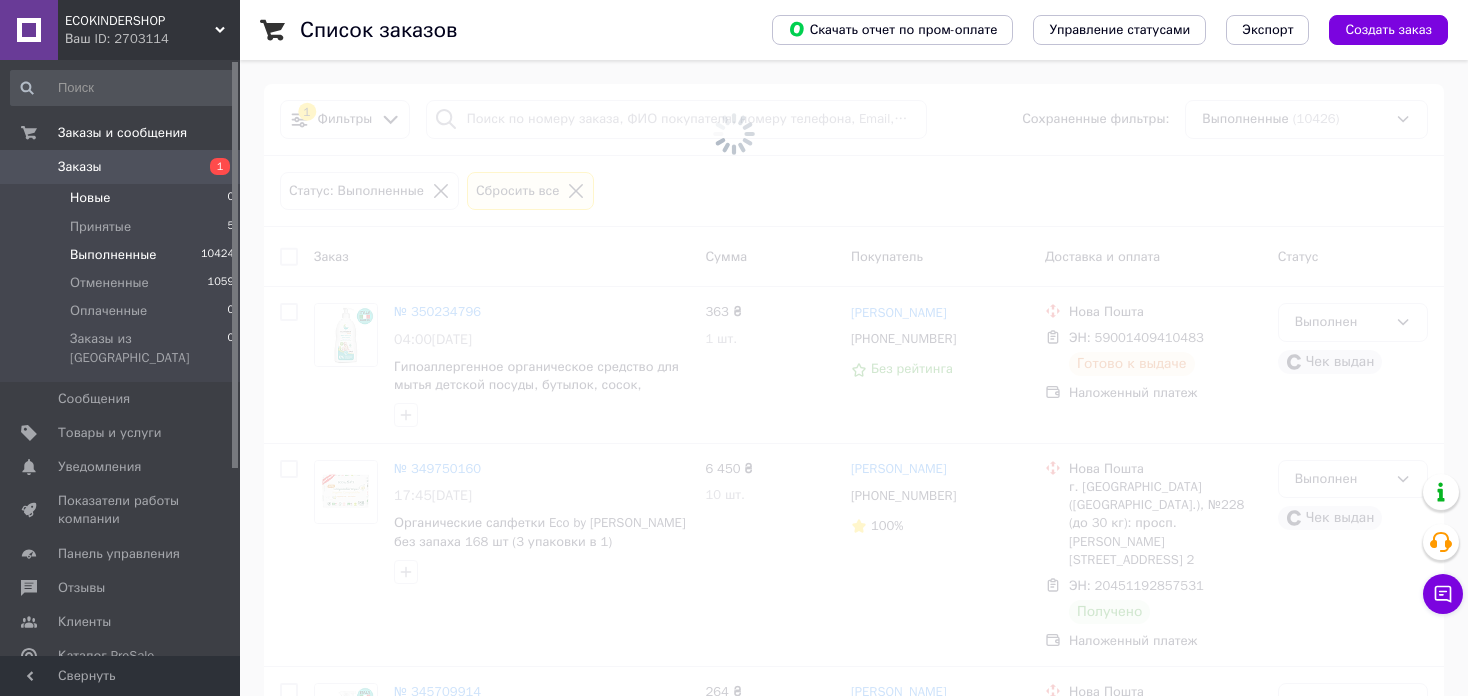 click on "Новые" at bounding box center (90, 198) 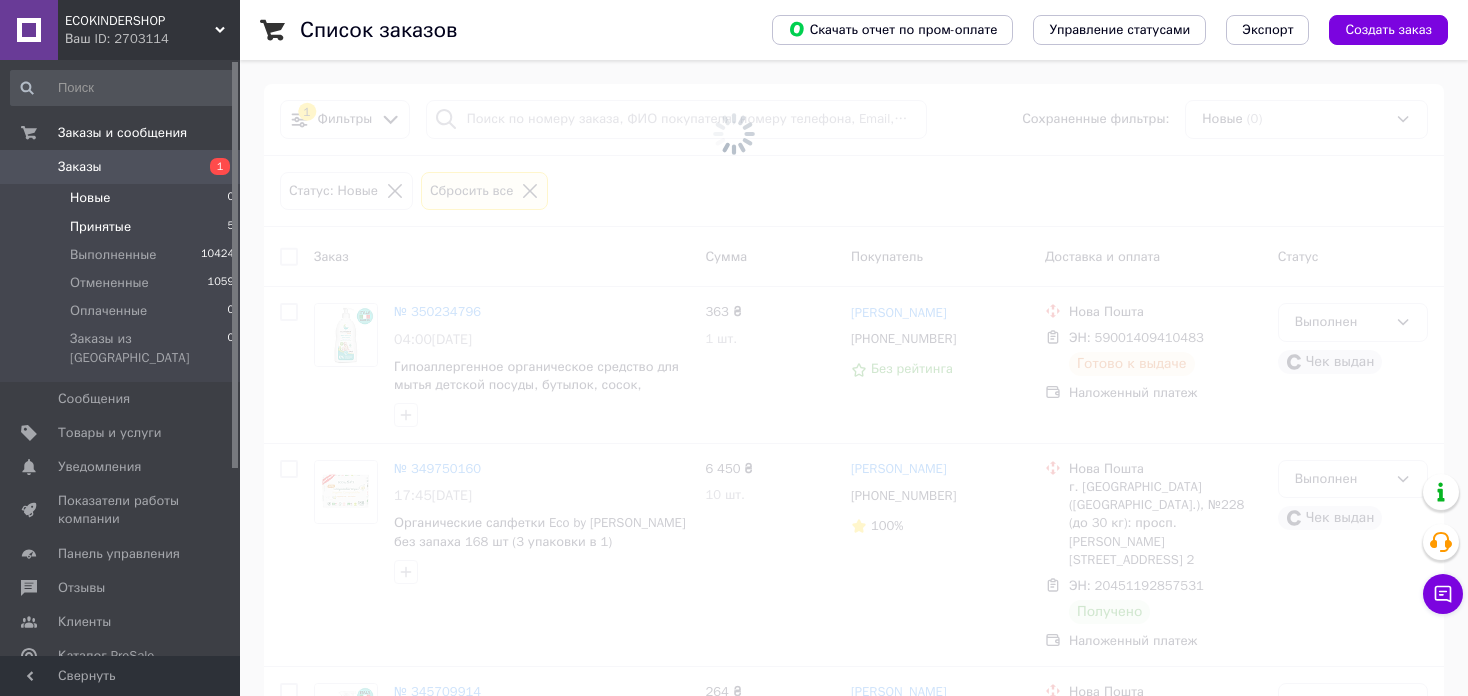 click on "Принятые" at bounding box center [100, 227] 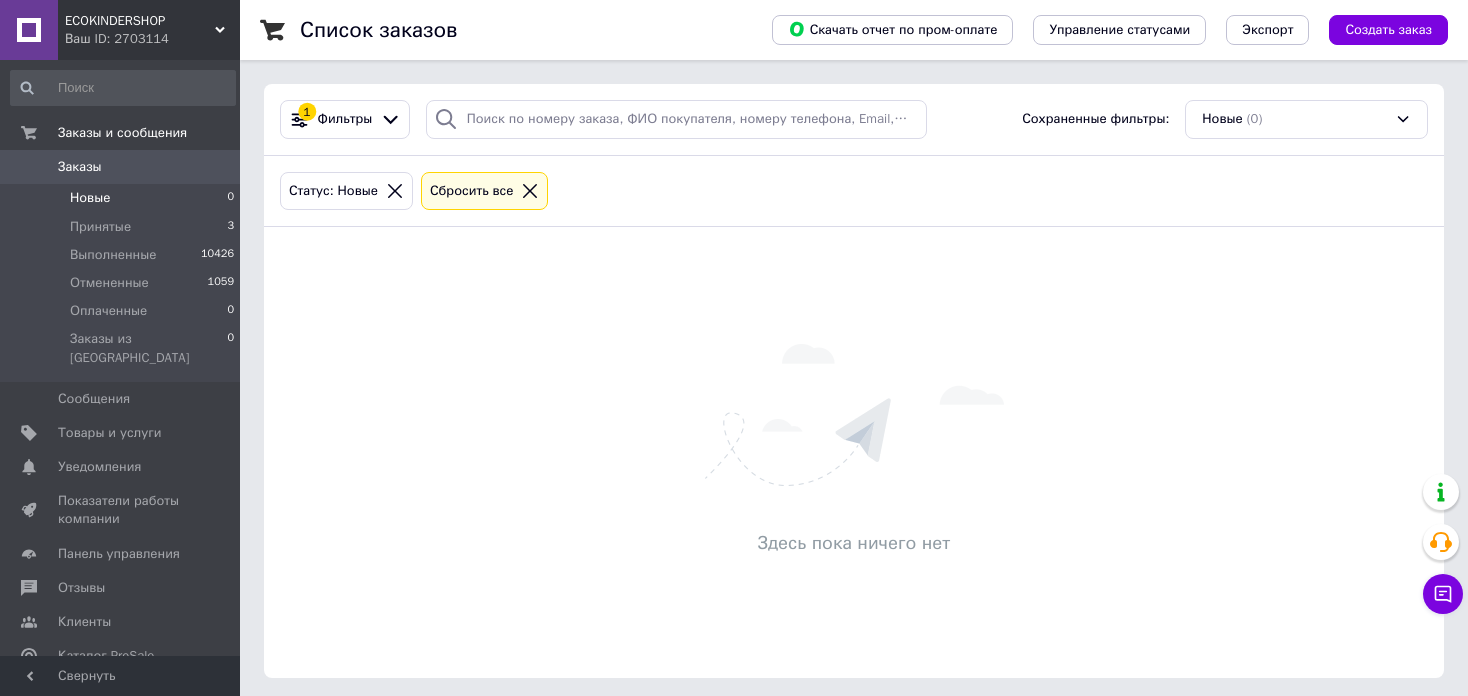 scroll, scrollTop: 0, scrollLeft: 0, axis: both 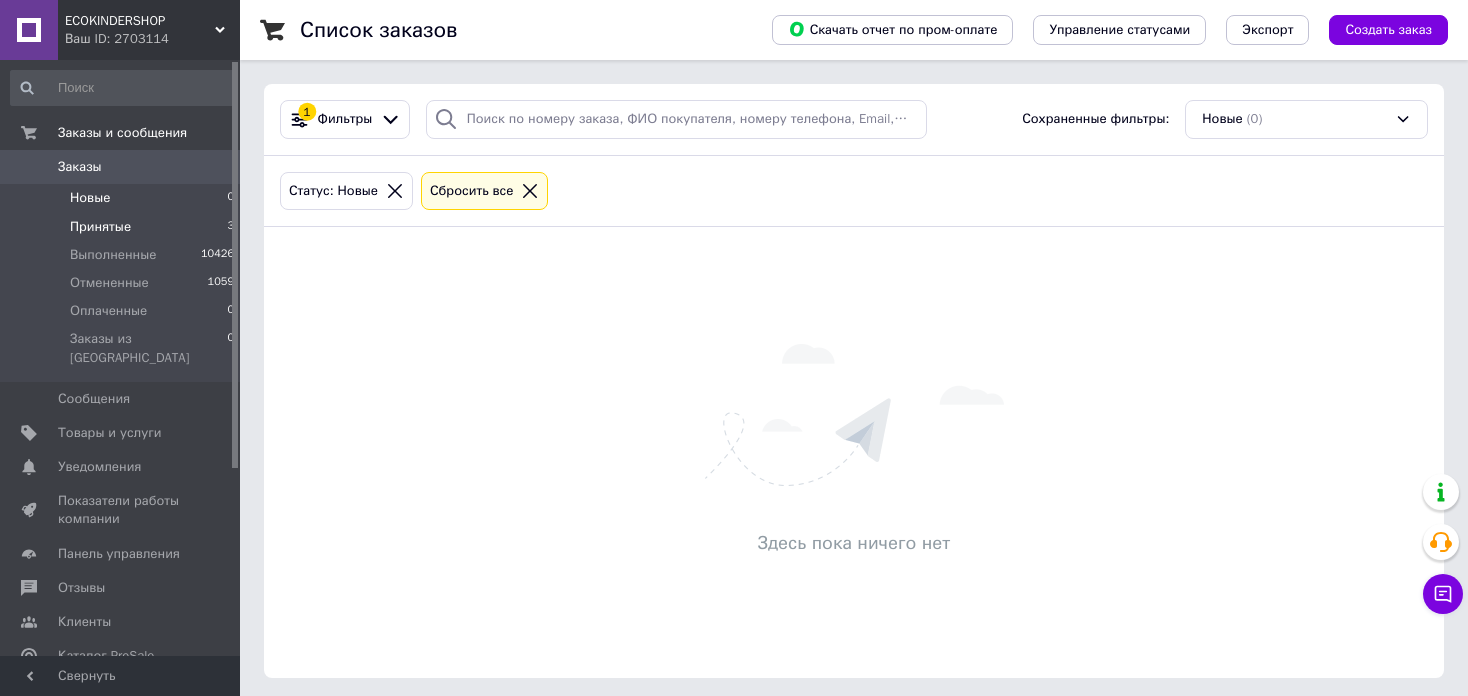 click on "Принятые" at bounding box center (100, 227) 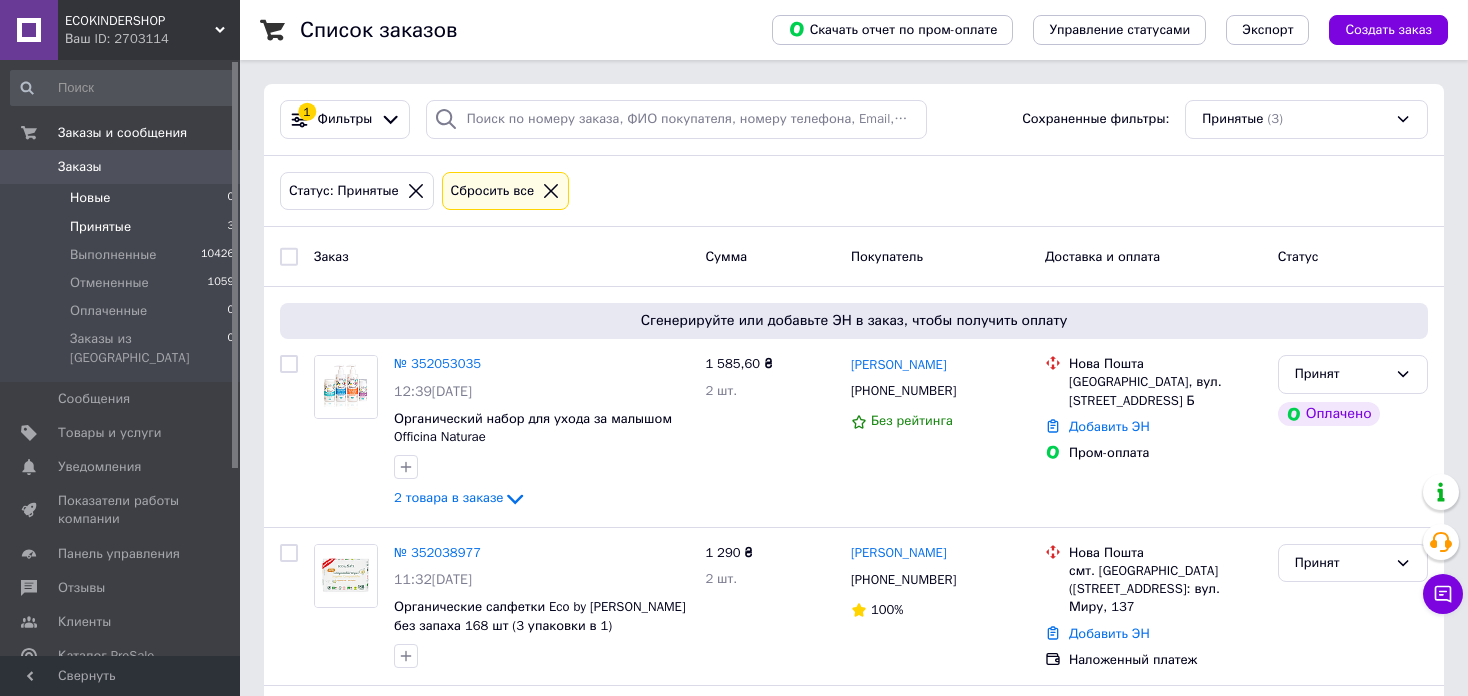 click on "Новые" at bounding box center (90, 198) 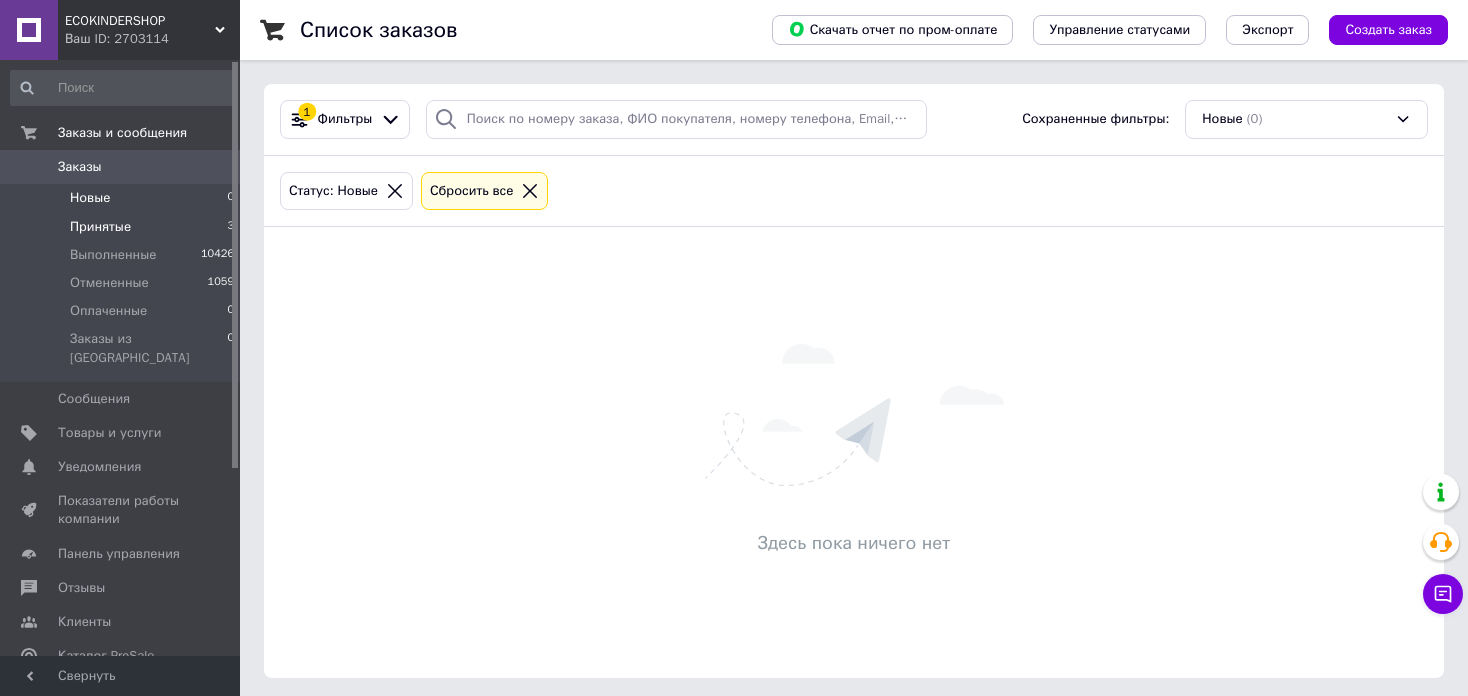 click on "Принятые" at bounding box center [100, 227] 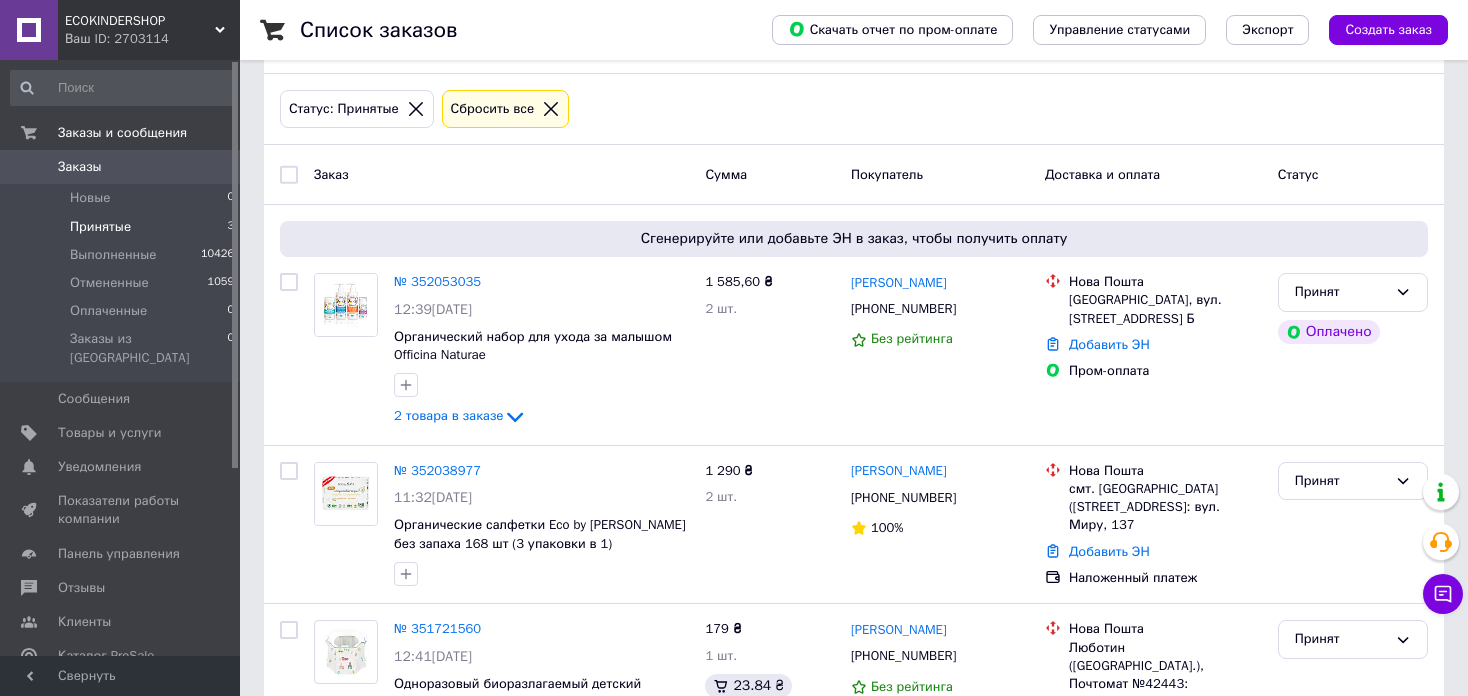 scroll, scrollTop: 0, scrollLeft: 0, axis: both 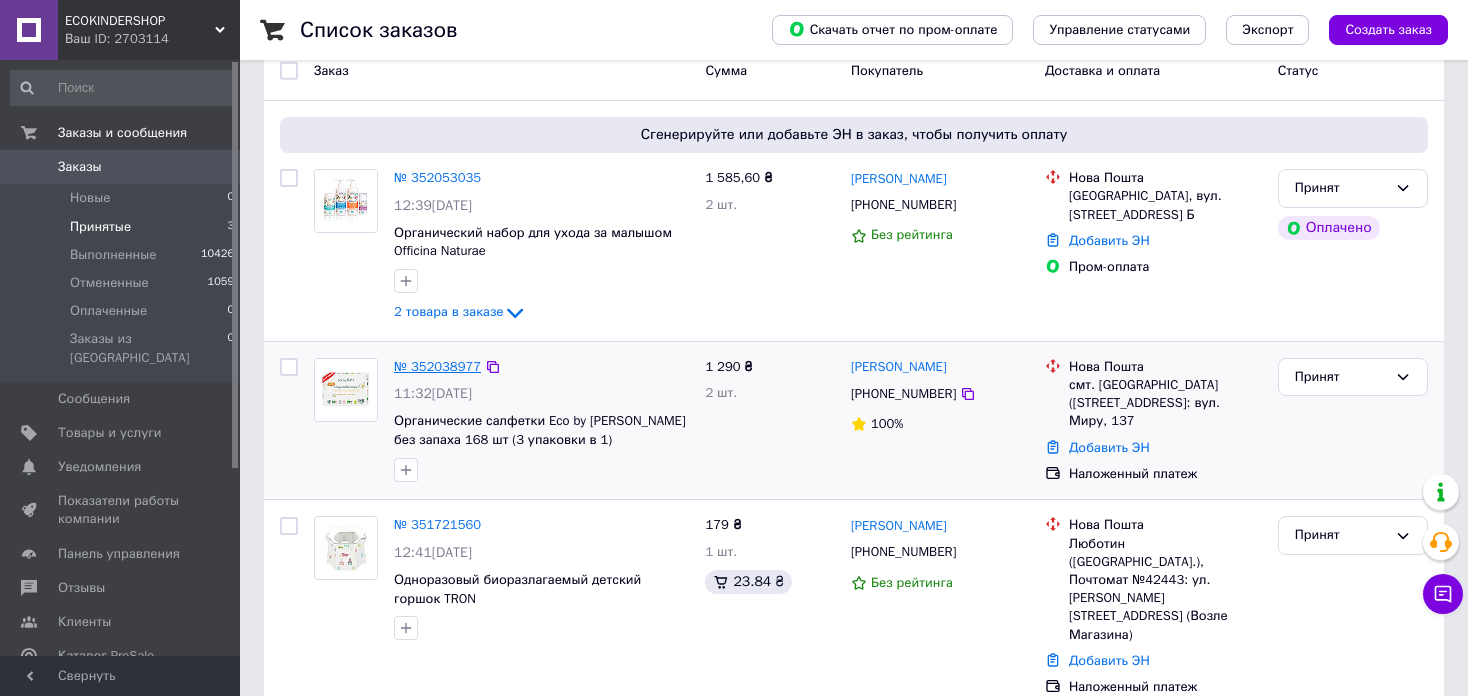 click on "№ 352038977" at bounding box center [437, 366] 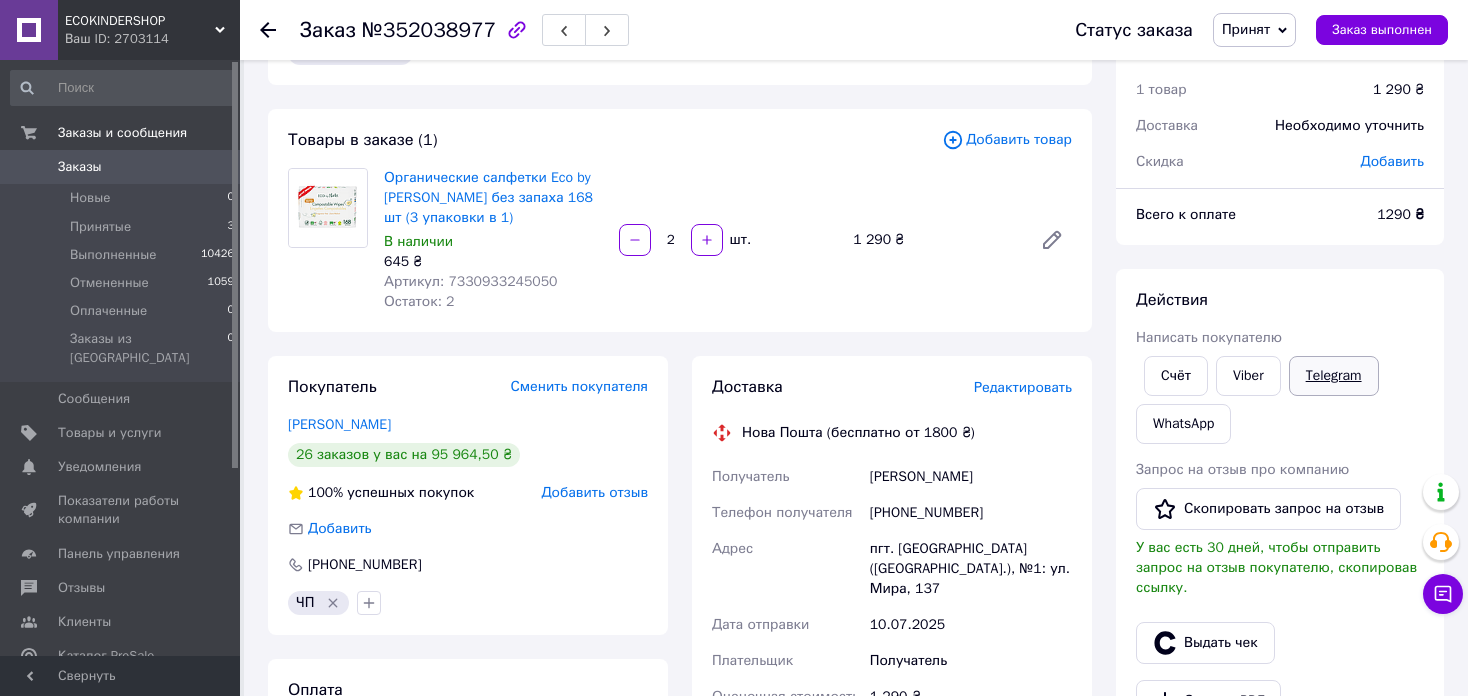 scroll, scrollTop: 0, scrollLeft: 0, axis: both 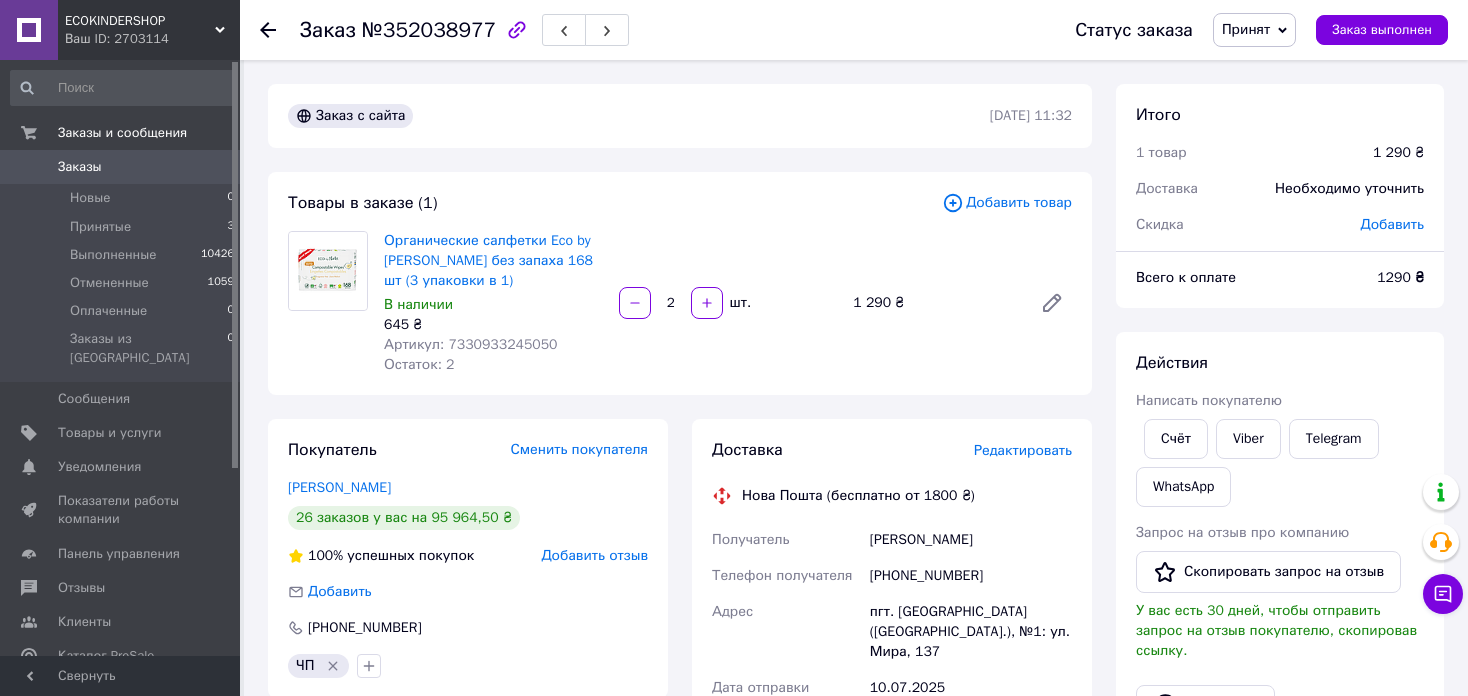 click on "Добавить" at bounding box center [1392, 225] 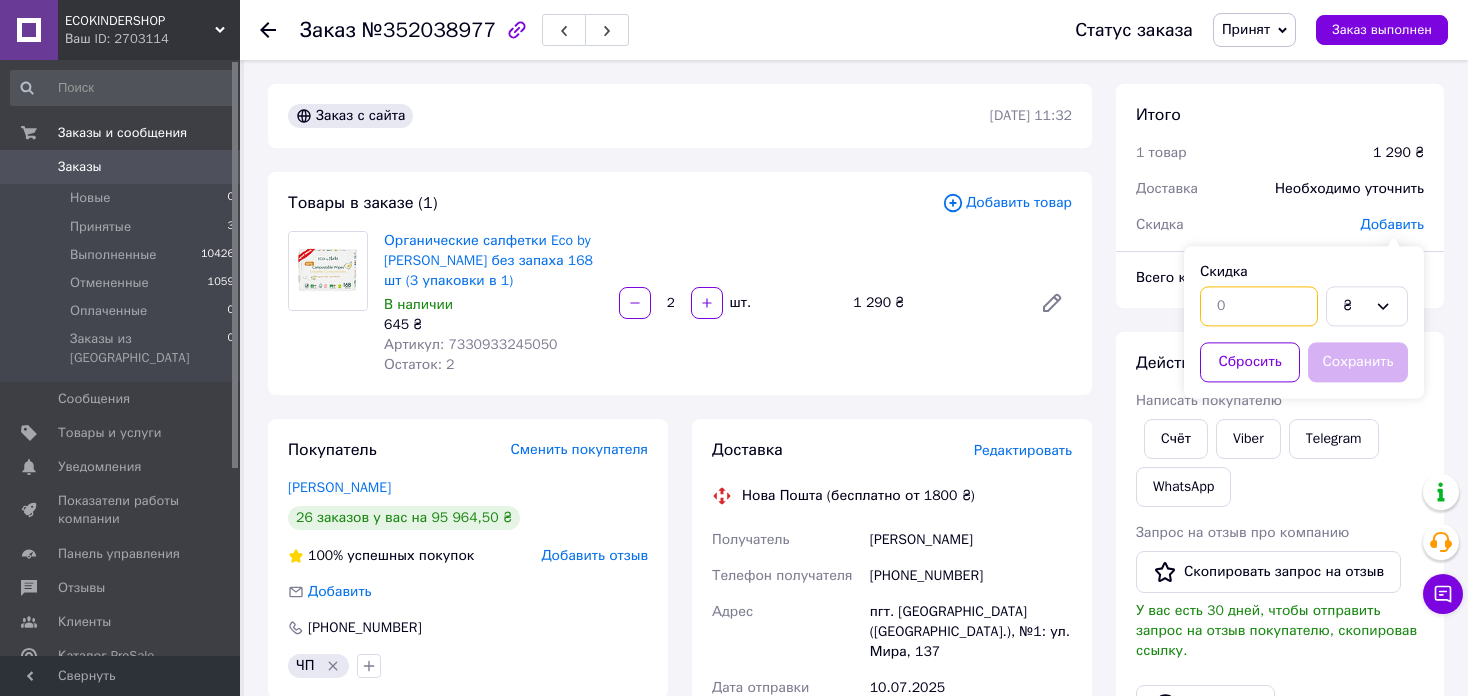 click at bounding box center (1259, 306) 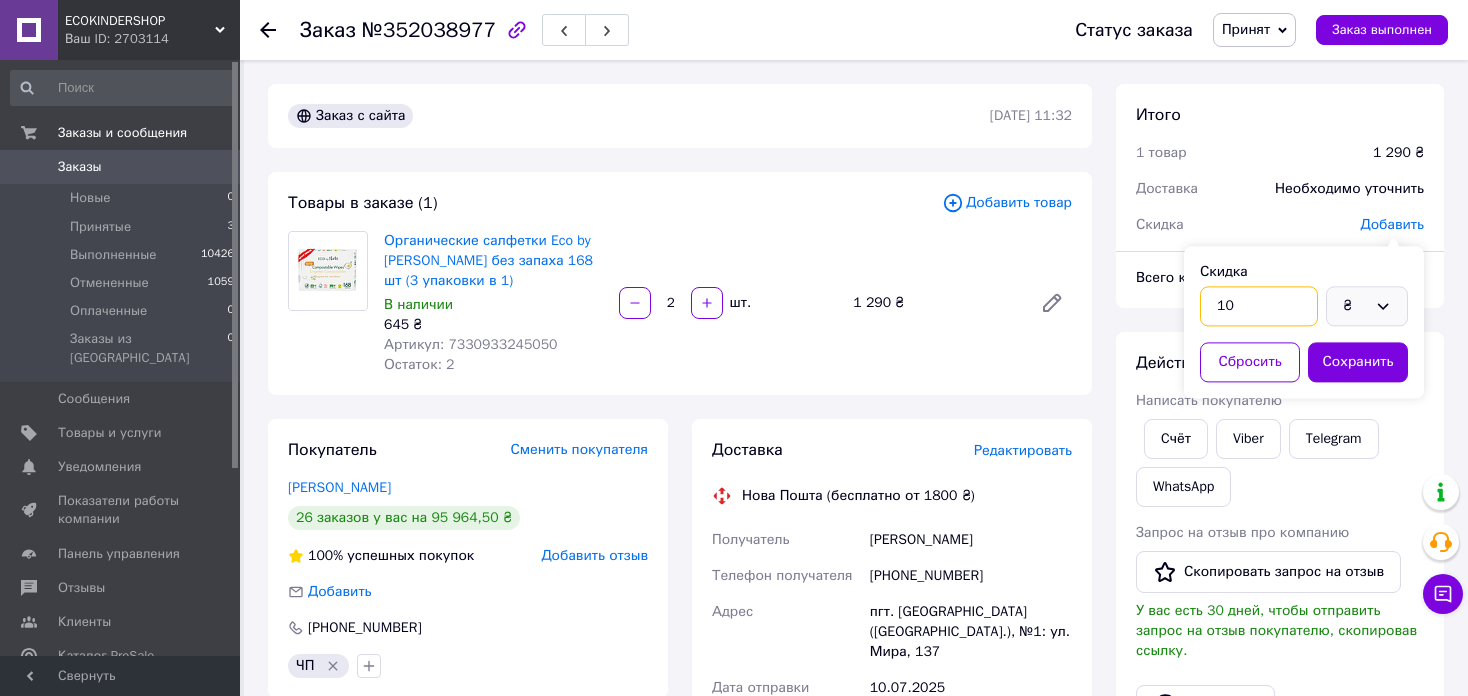 type on "10" 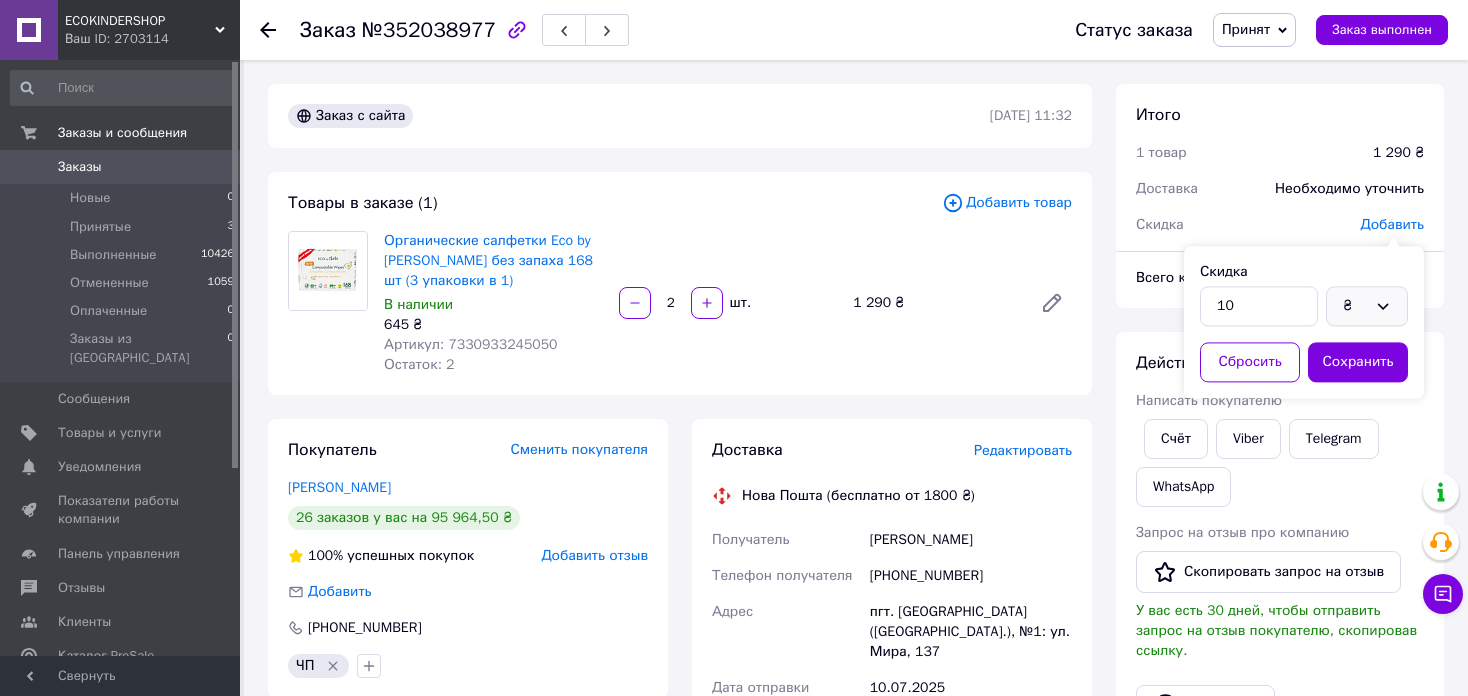 drag, startPoint x: 1388, startPoint y: 302, endPoint x: 1373, endPoint y: 321, distance: 24.207438 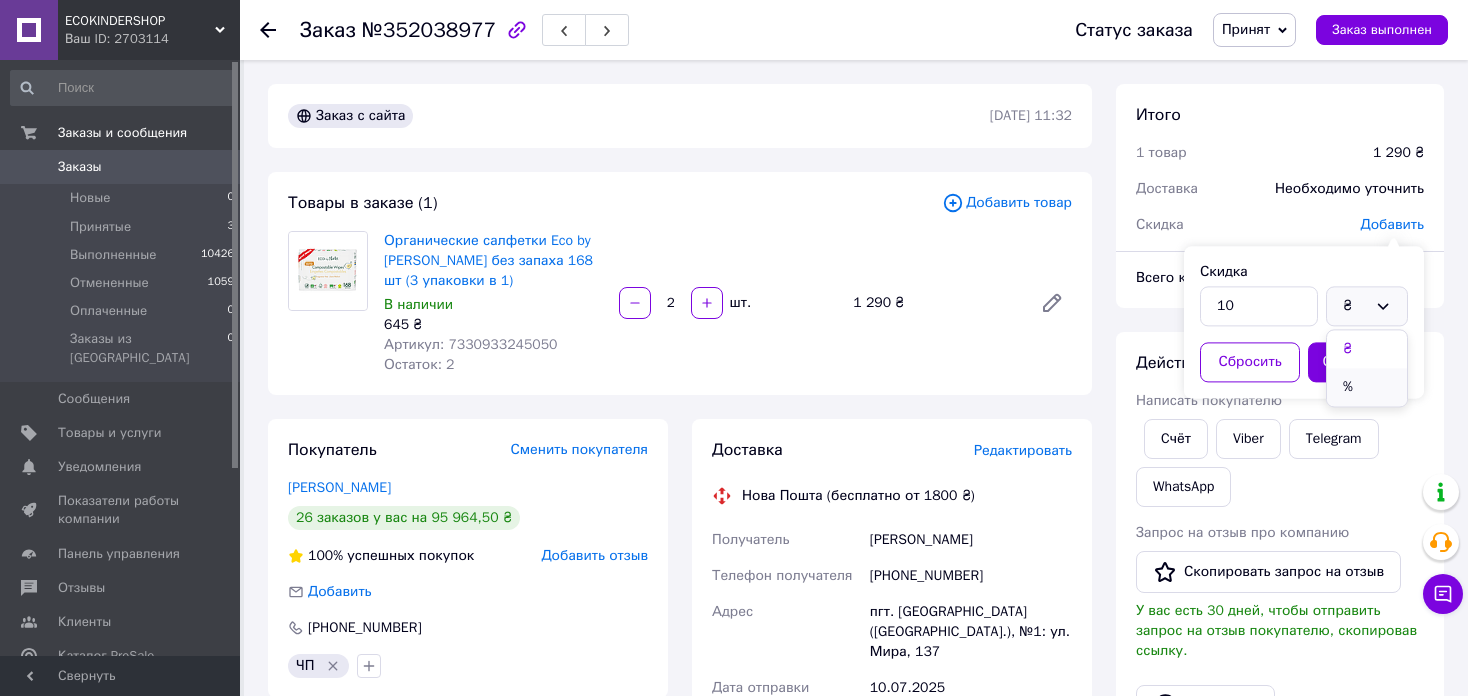click on "%" at bounding box center [1367, 387] 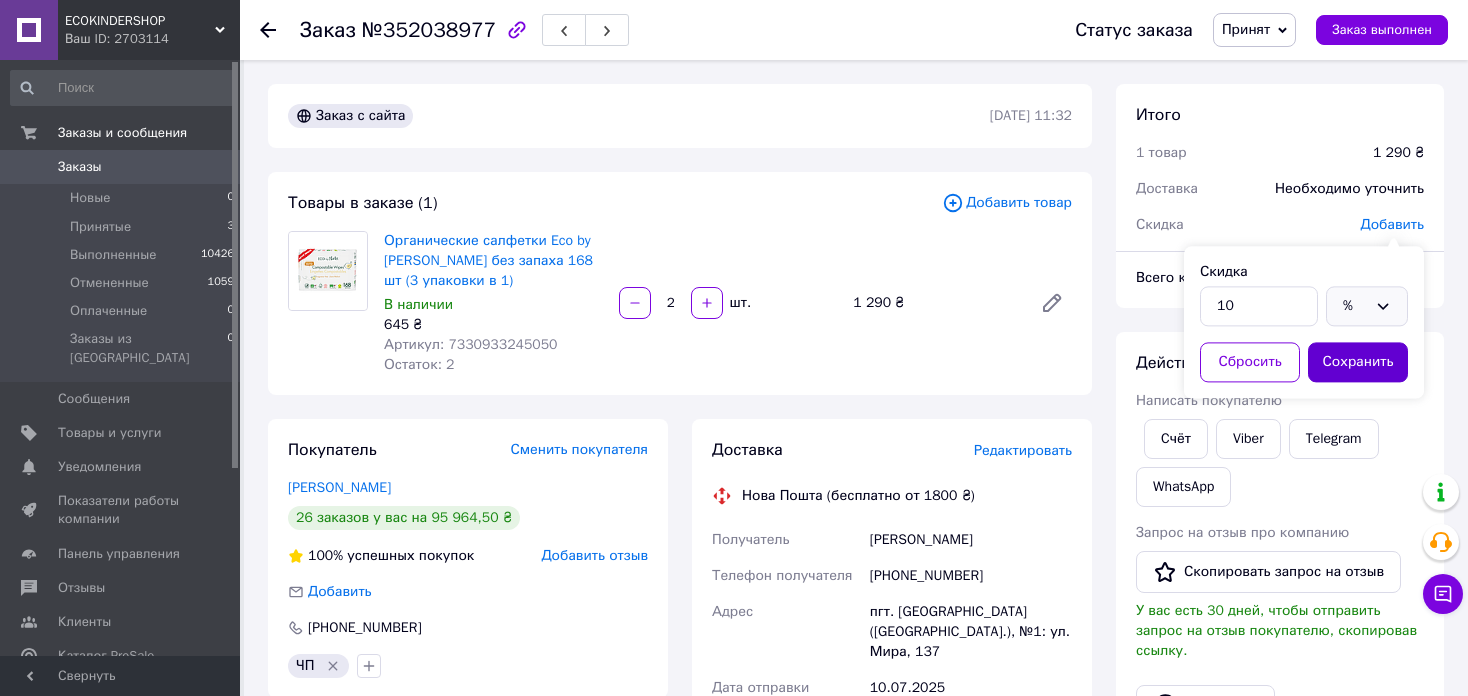 click on "Сохранить" at bounding box center (1358, 362) 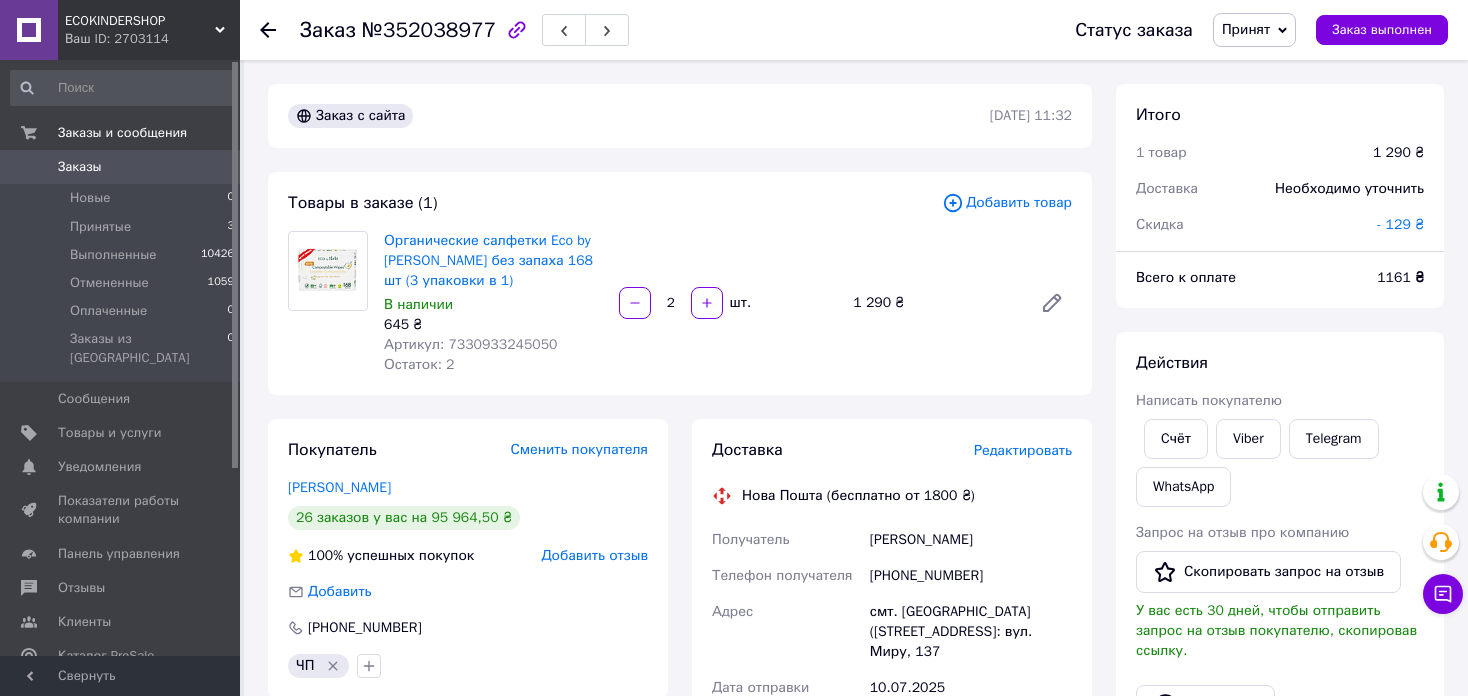click 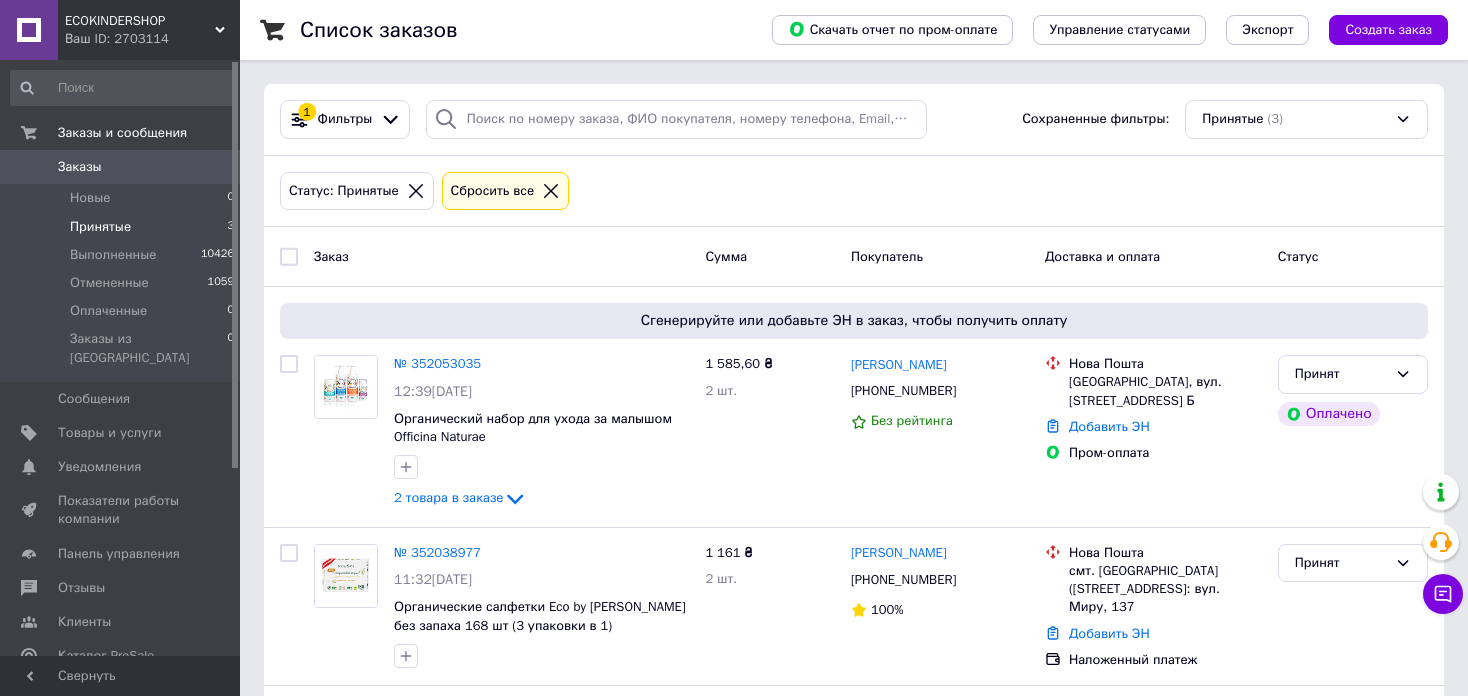 click on "Принятые 3" at bounding box center [123, 227] 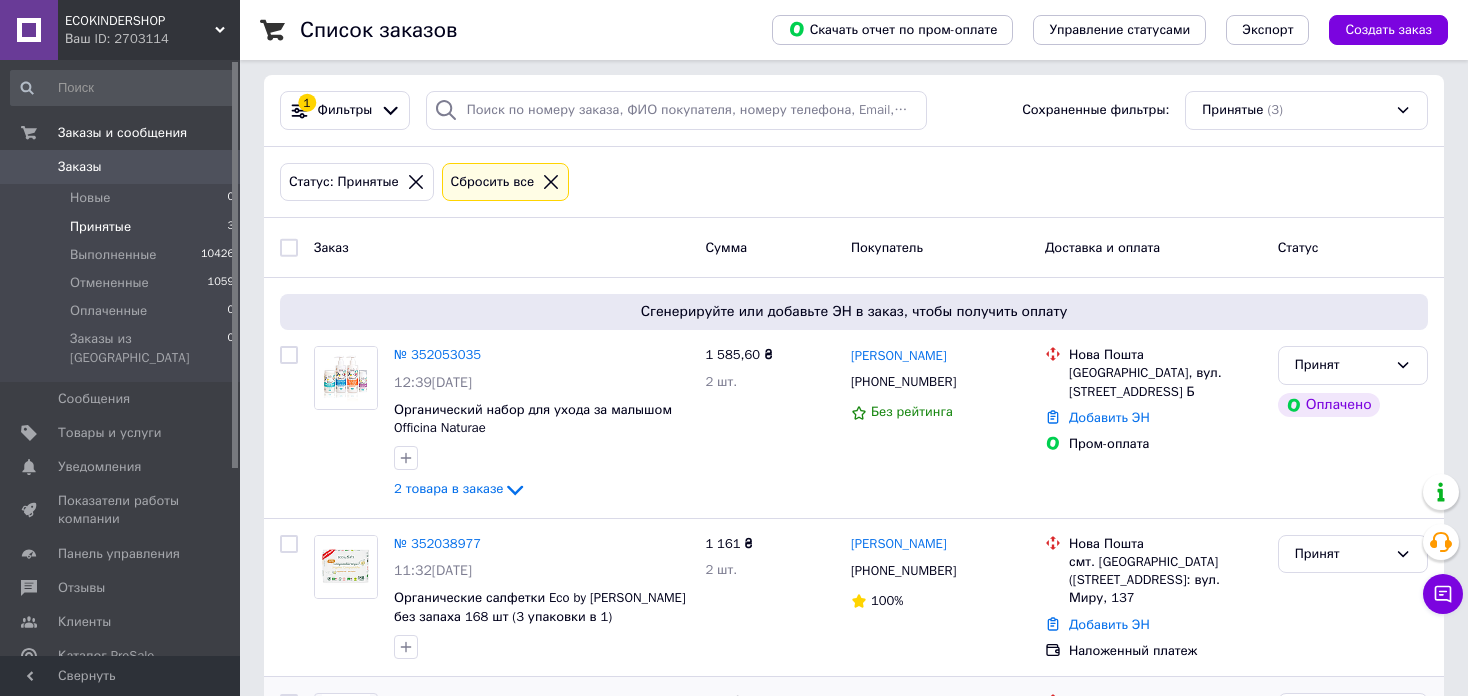 scroll, scrollTop: 0, scrollLeft: 0, axis: both 